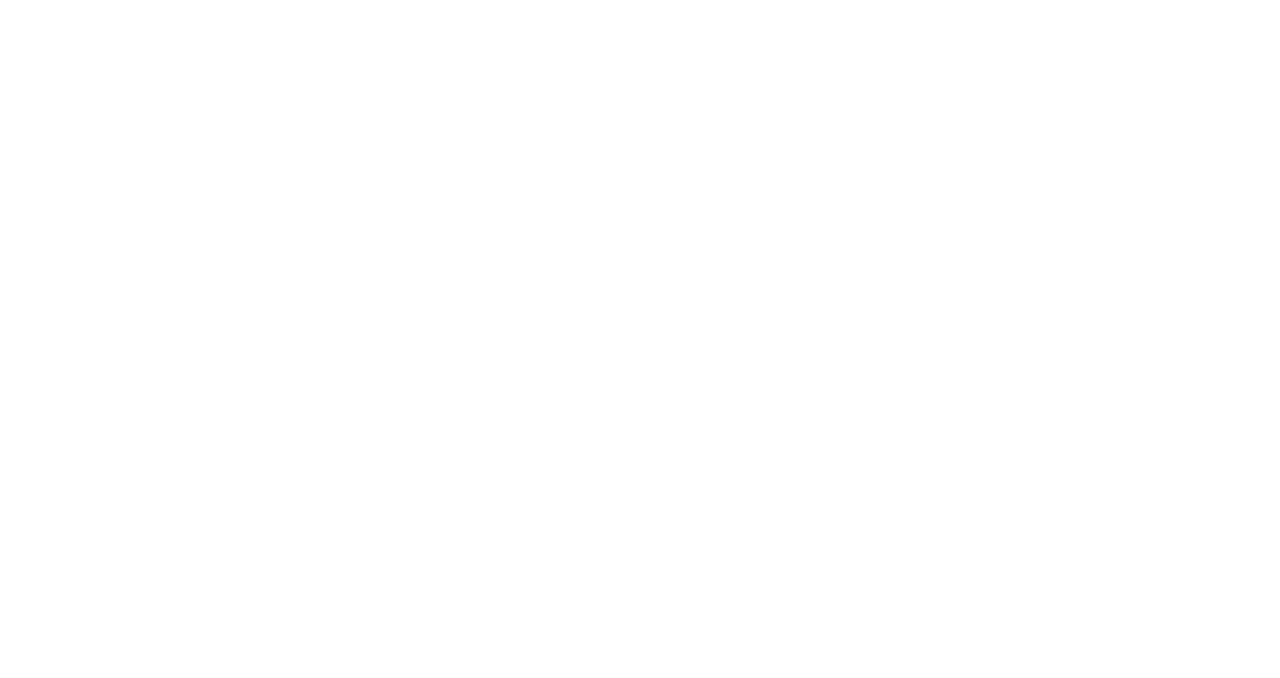 scroll, scrollTop: 0, scrollLeft: 0, axis: both 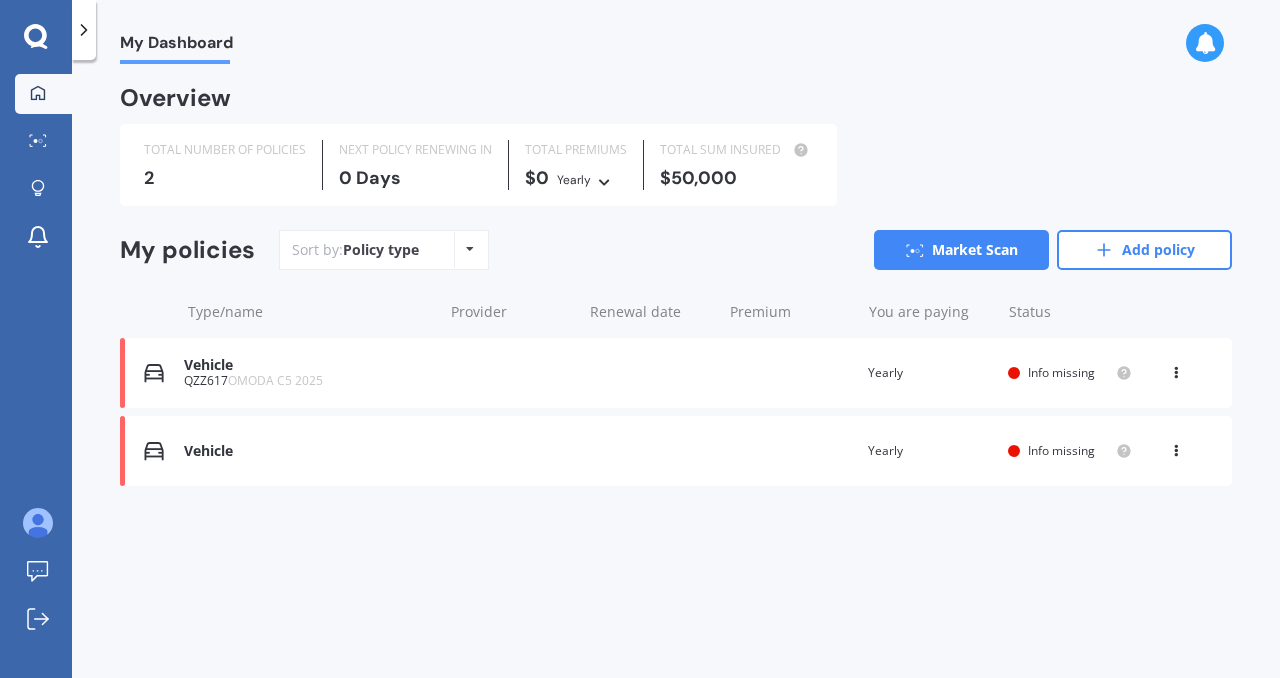 click at bounding box center (1176, 369) 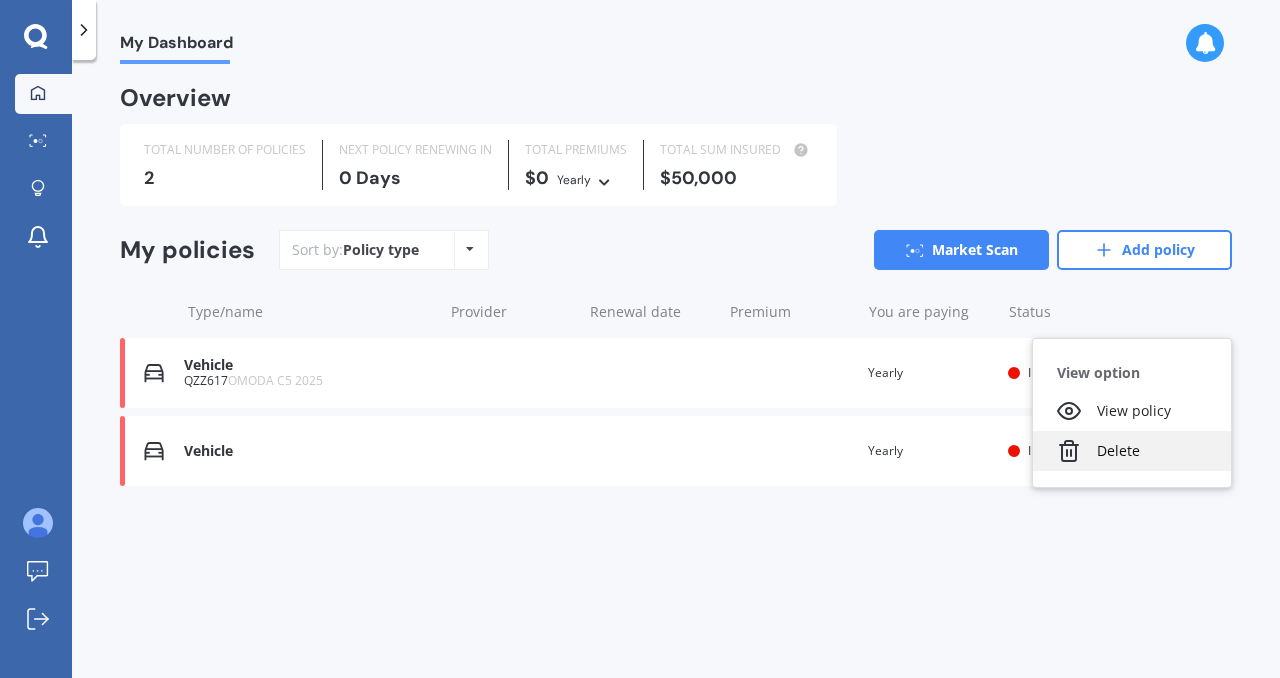 click on "Delete" at bounding box center [1132, 451] 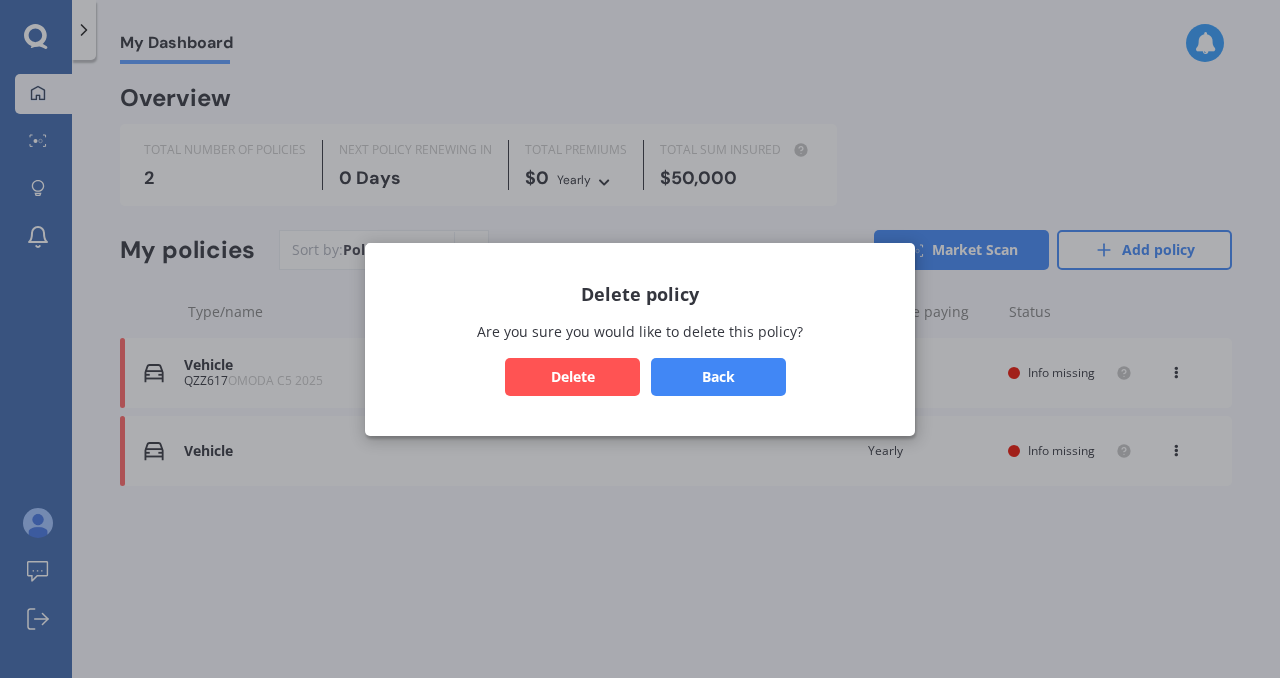 click on "Delete" at bounding box center [572, 376] 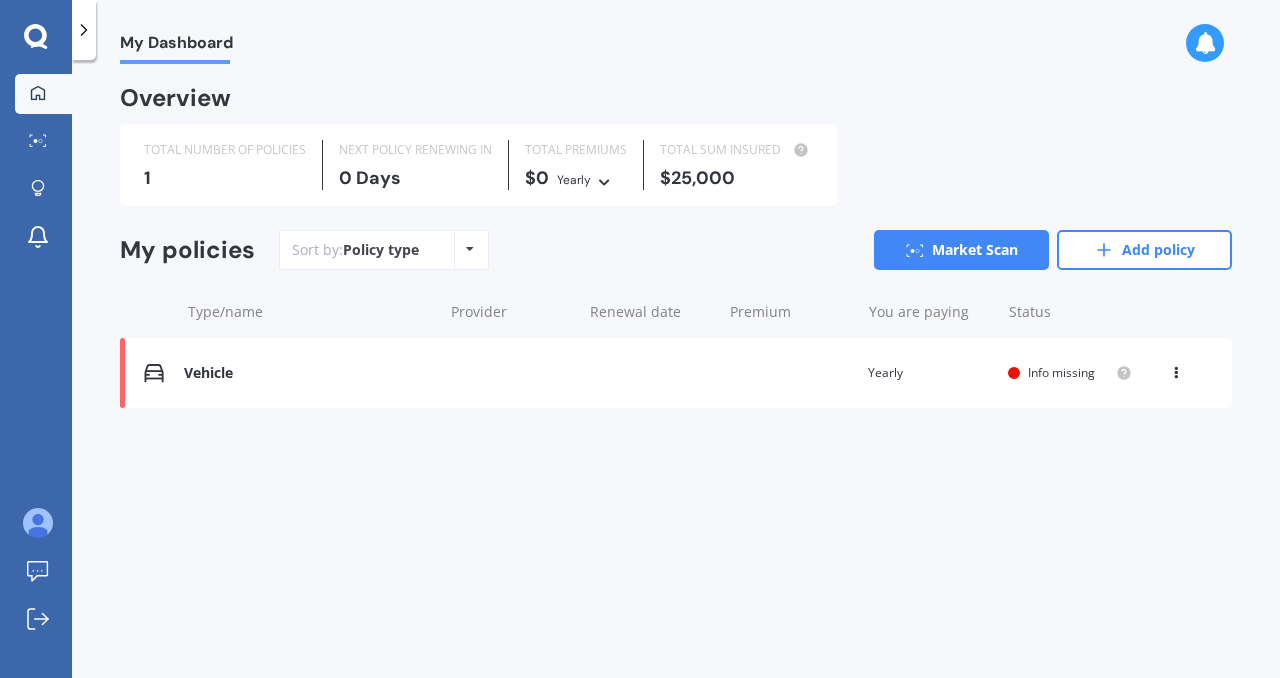 click on "View option View policy Delete" at bounding box center (1178, 373) 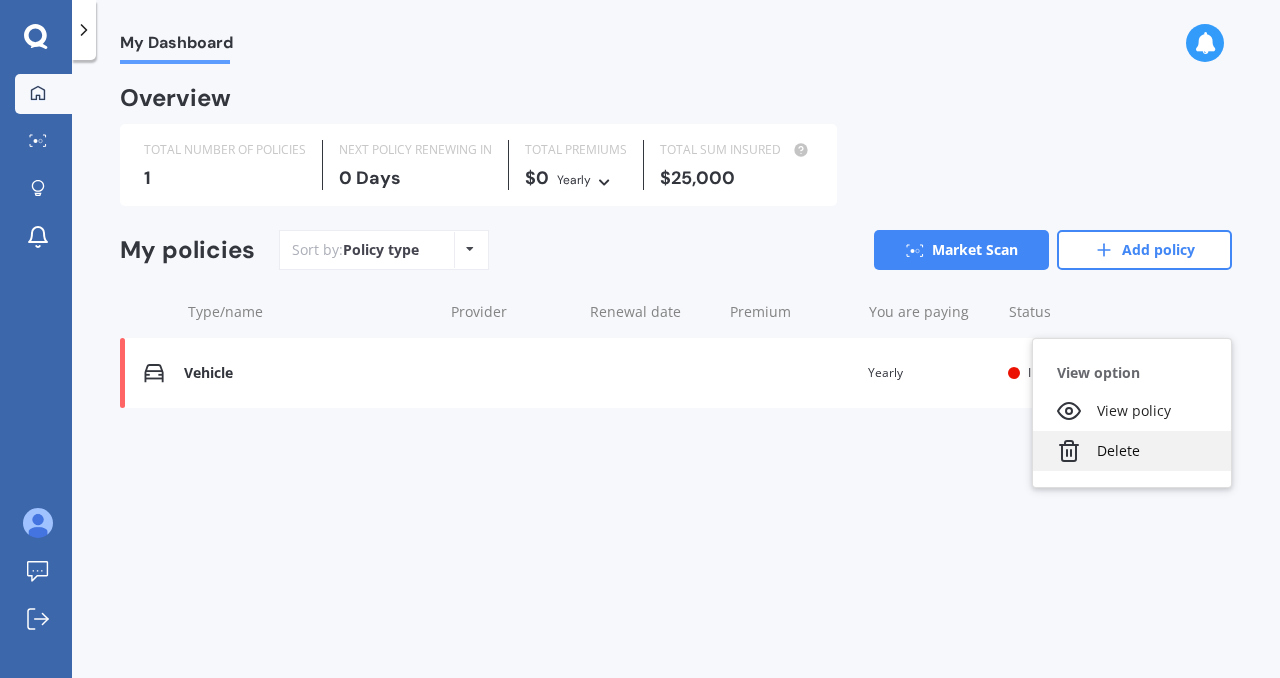 click on "Delete" at bounding box center [1132, 451] 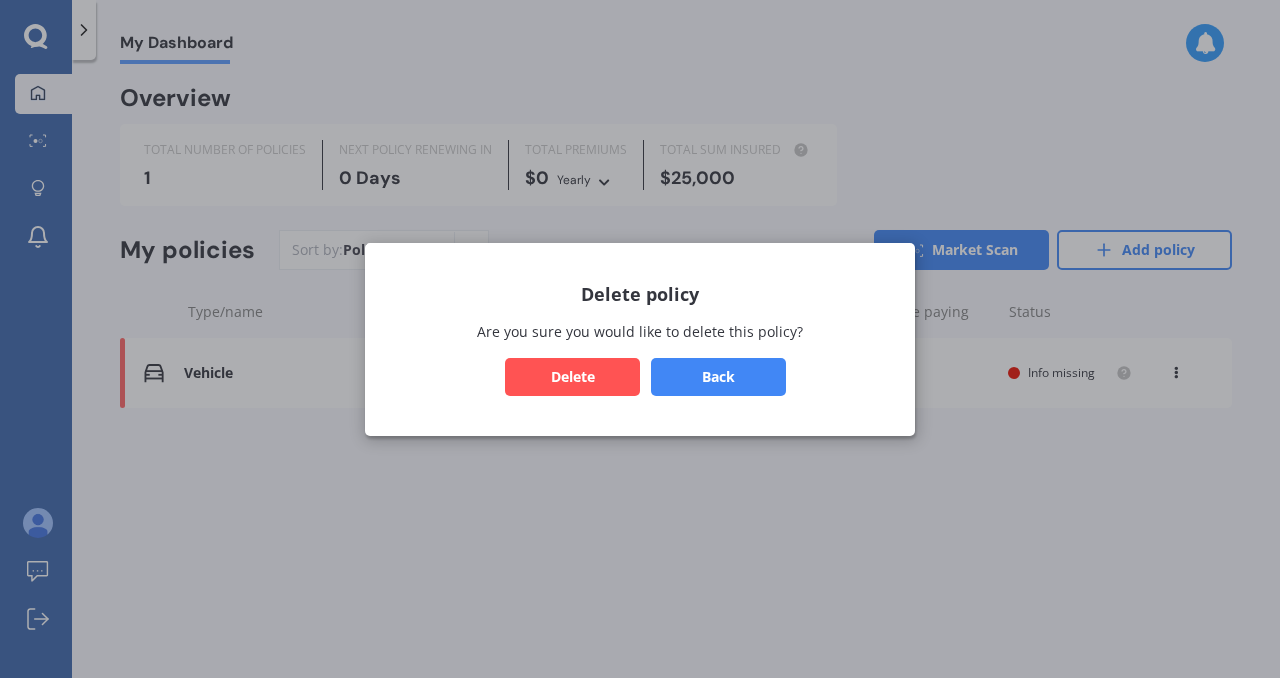 click on "Delete" at bounding box center [572, 376] 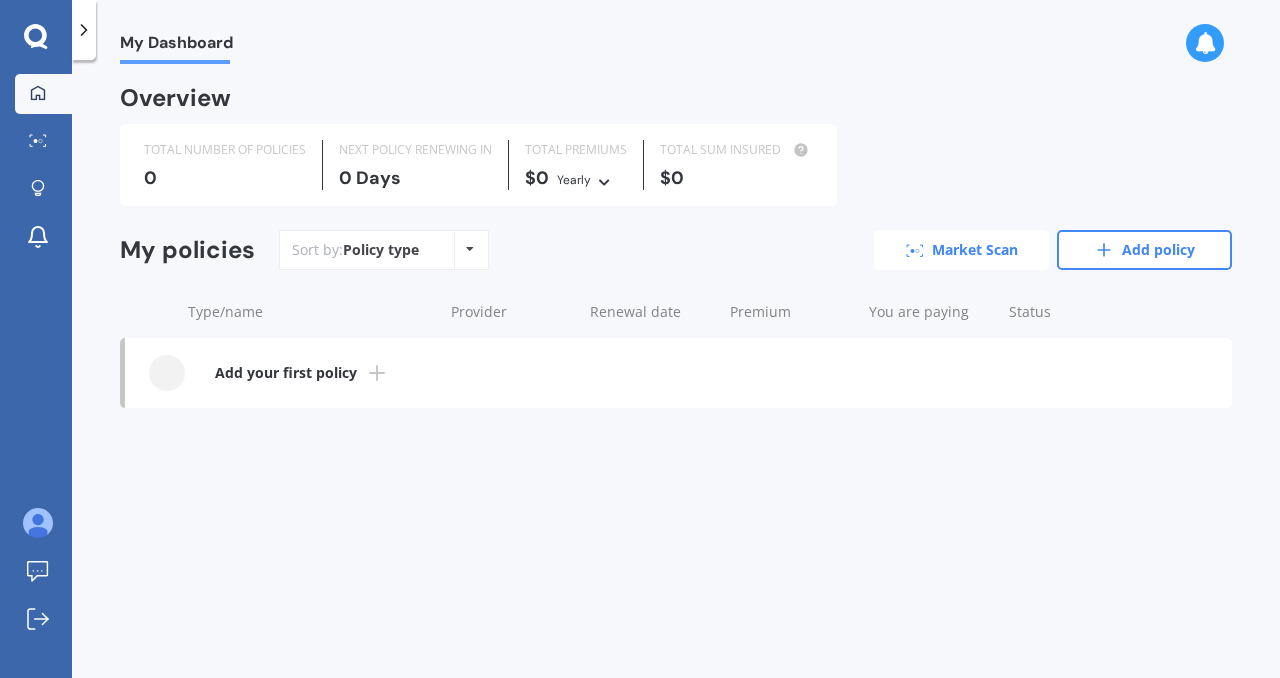 click on "Market Scan" at bounding box center (961, 250) 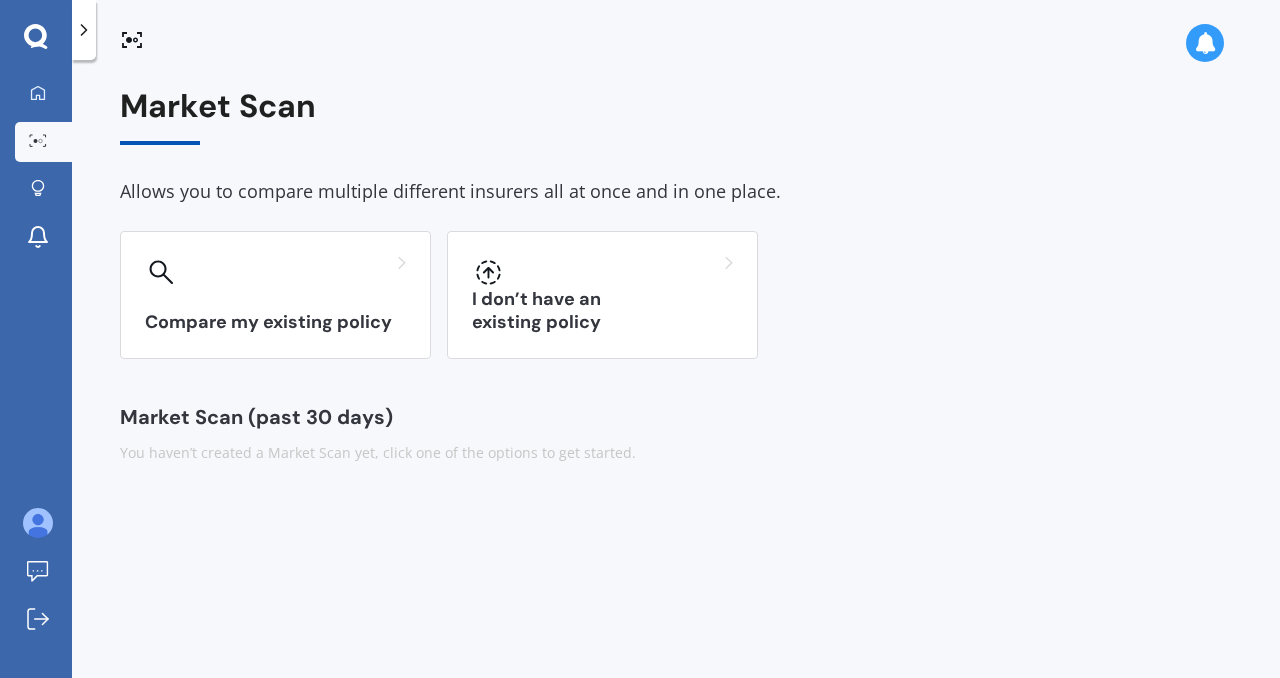 click 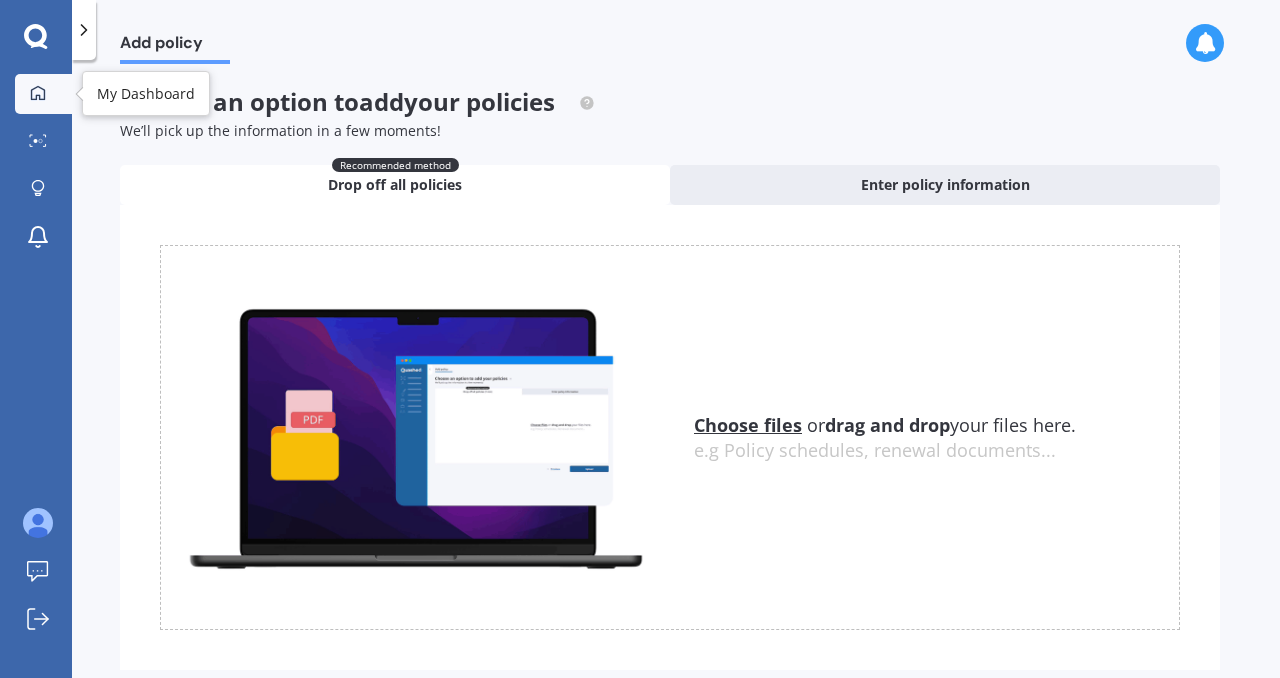click 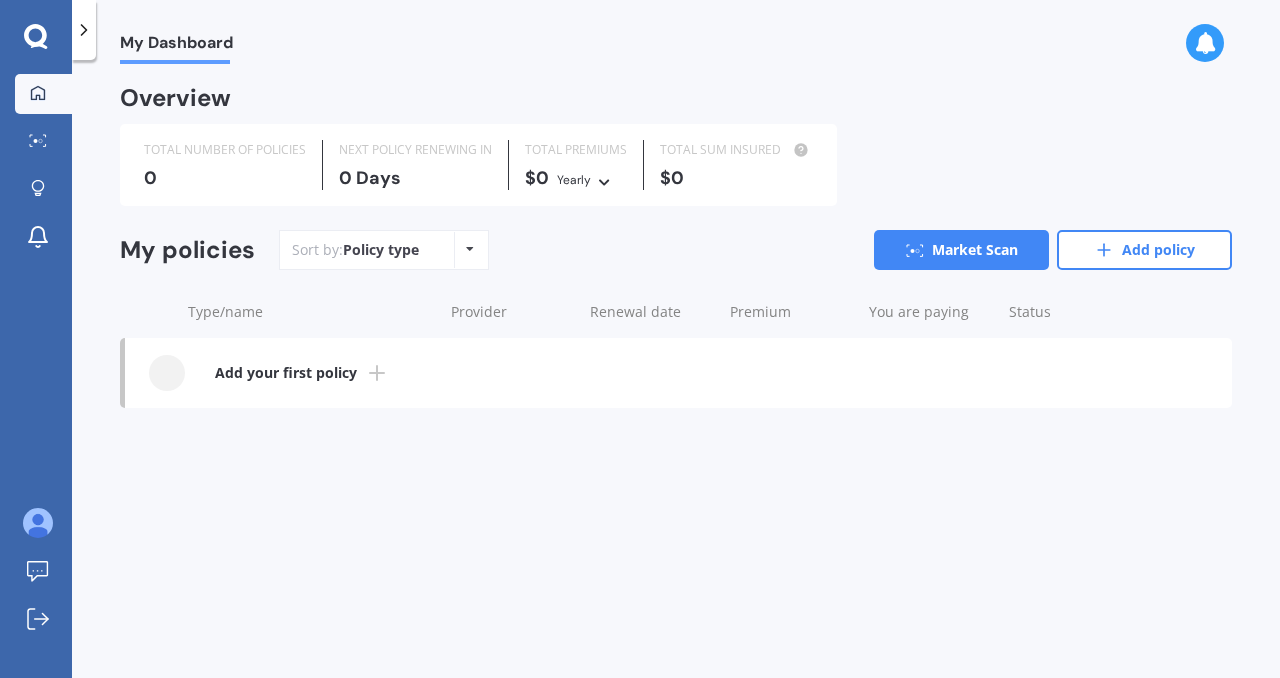 click on "Policy type" at bounding box center [381, 250] 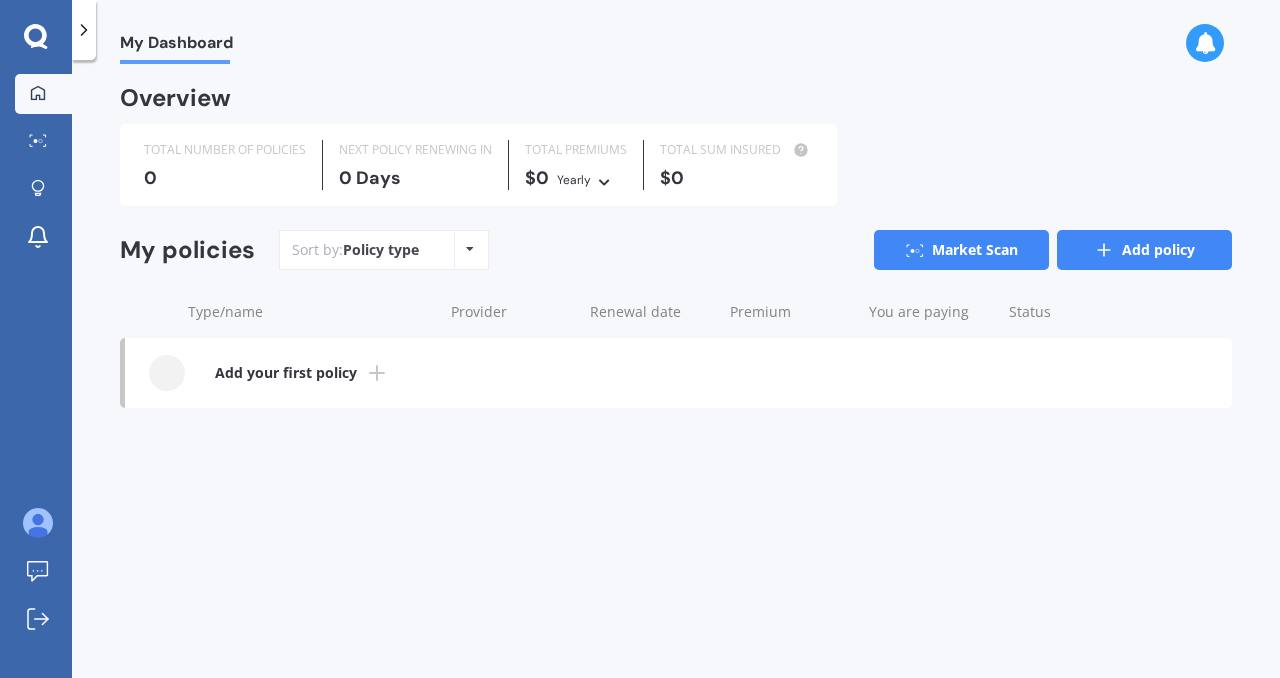 click on "Add policy" at bounding box center (1144, 250) 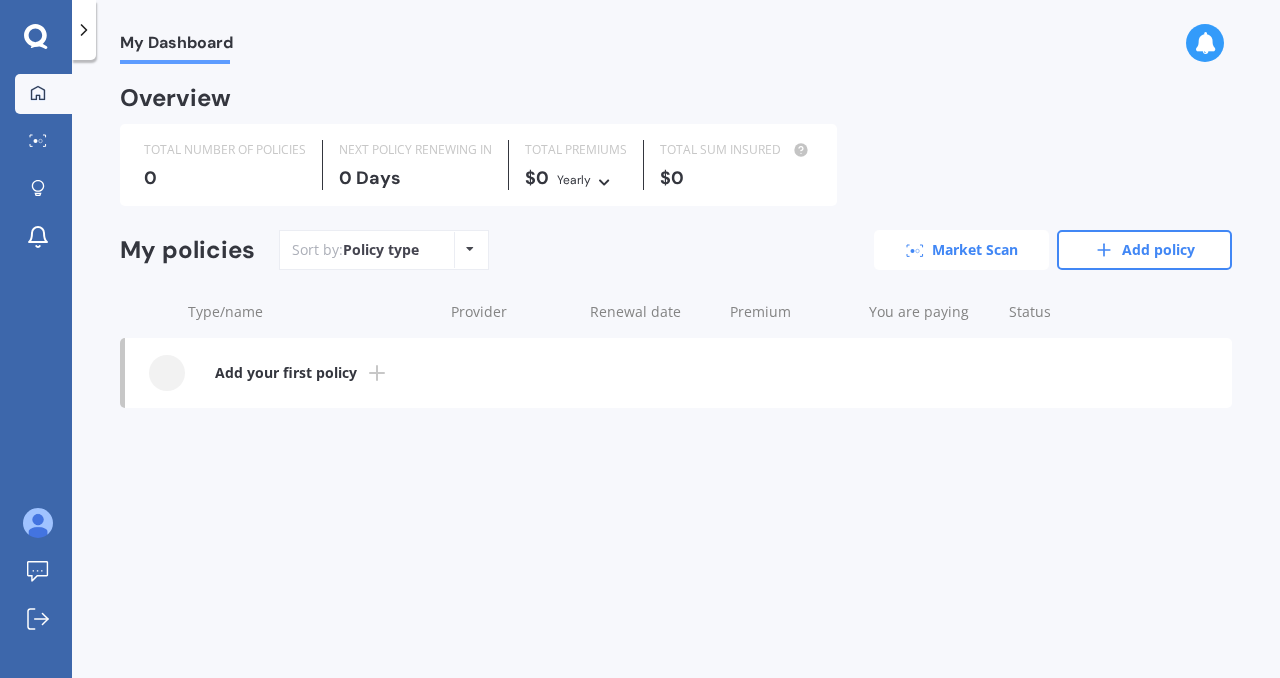 click on "Market Scan" at bounding box center (961, 250) 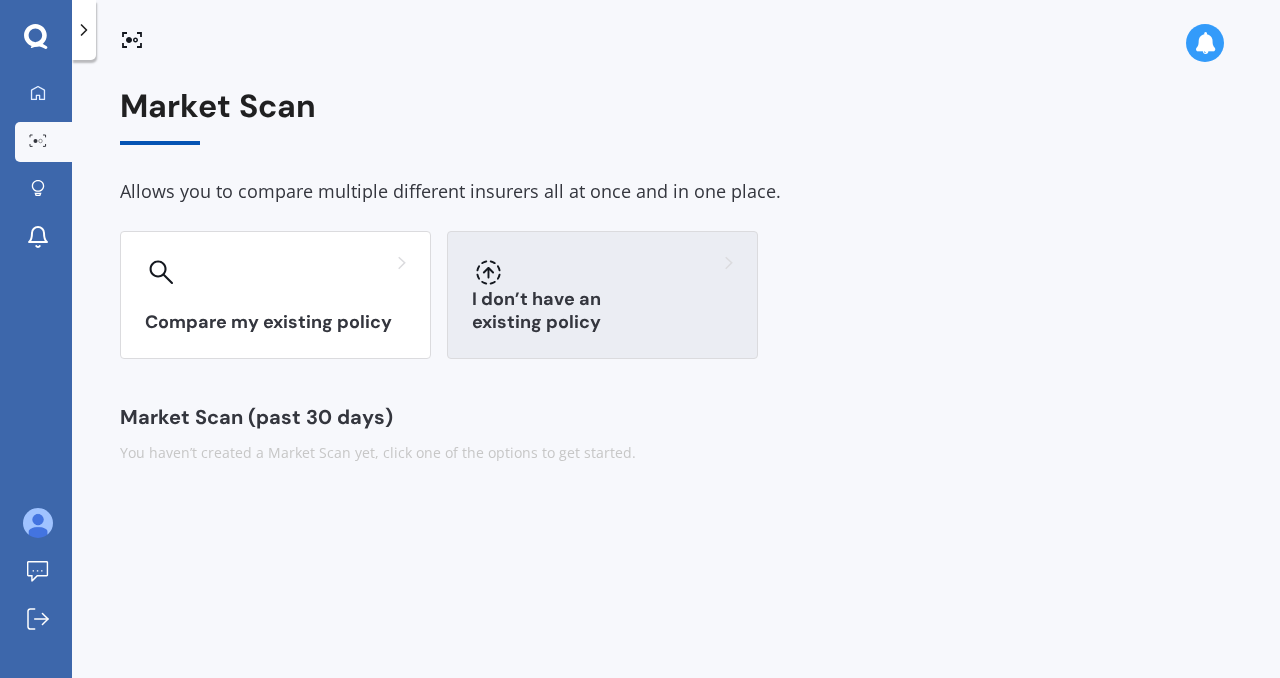 click on "I don’t have an existing policy" at bounding box center (602, 295) 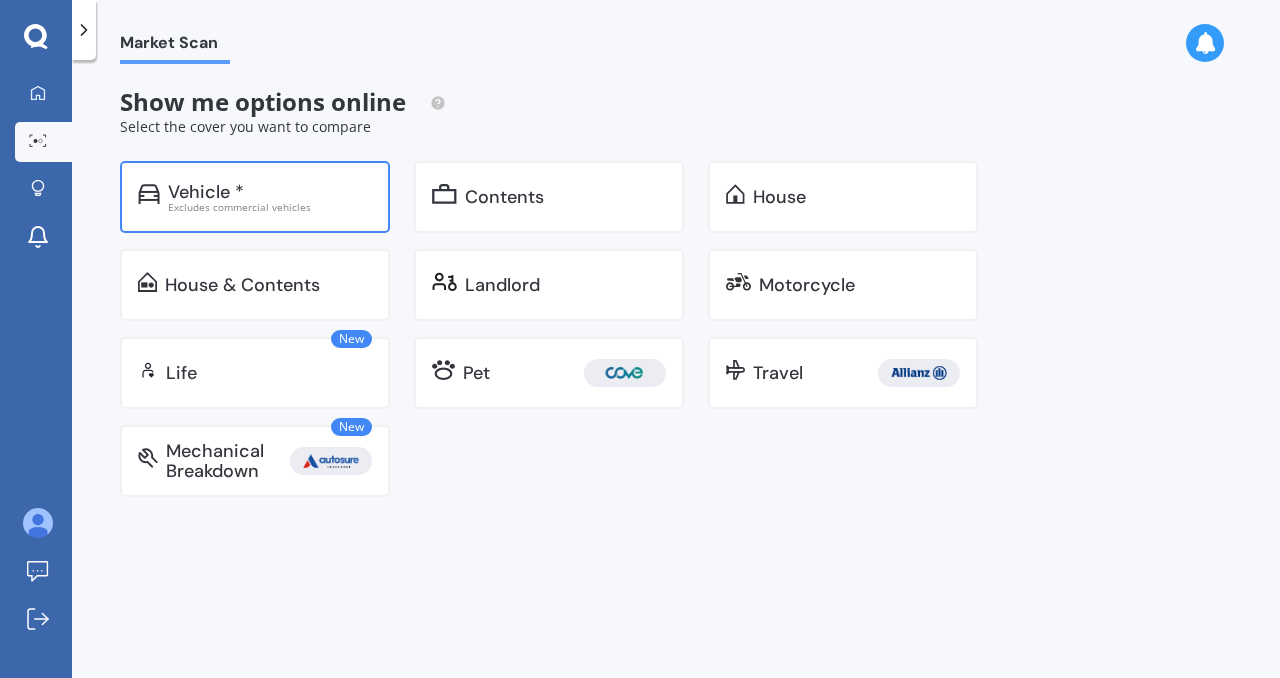 click on "Vehicle *" at bounding box center (270, 192) 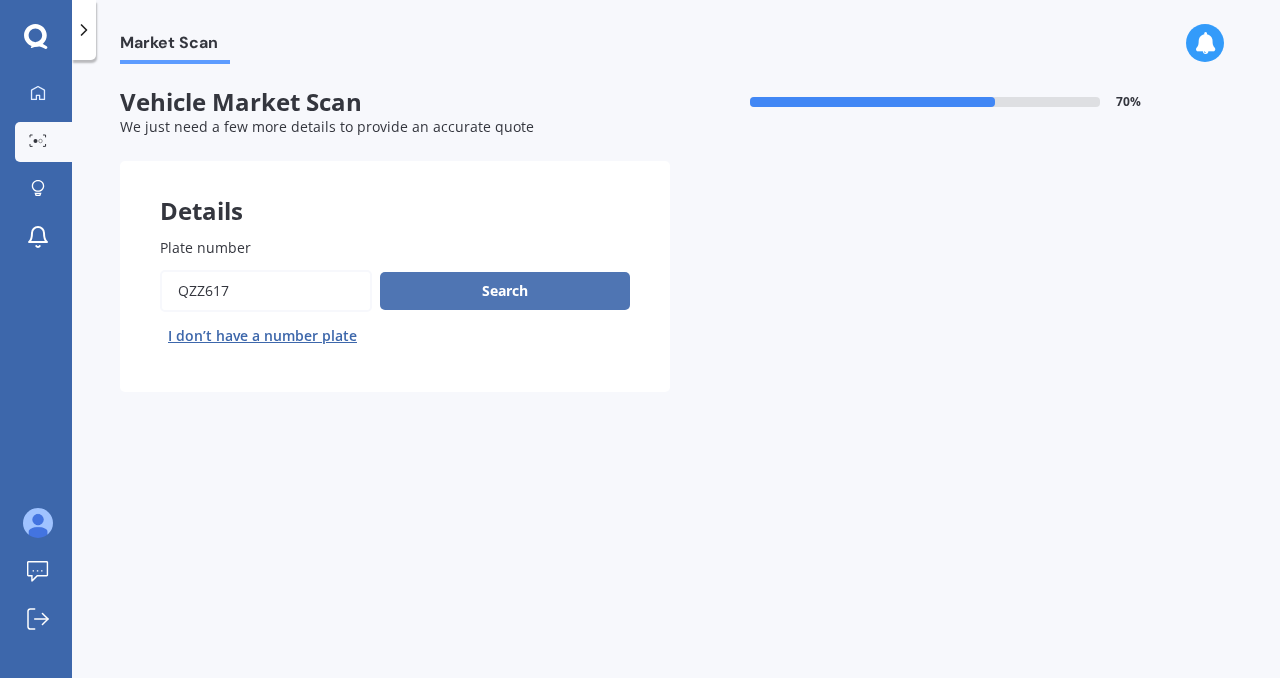 click on "Search" at bounding box center [505, 291] 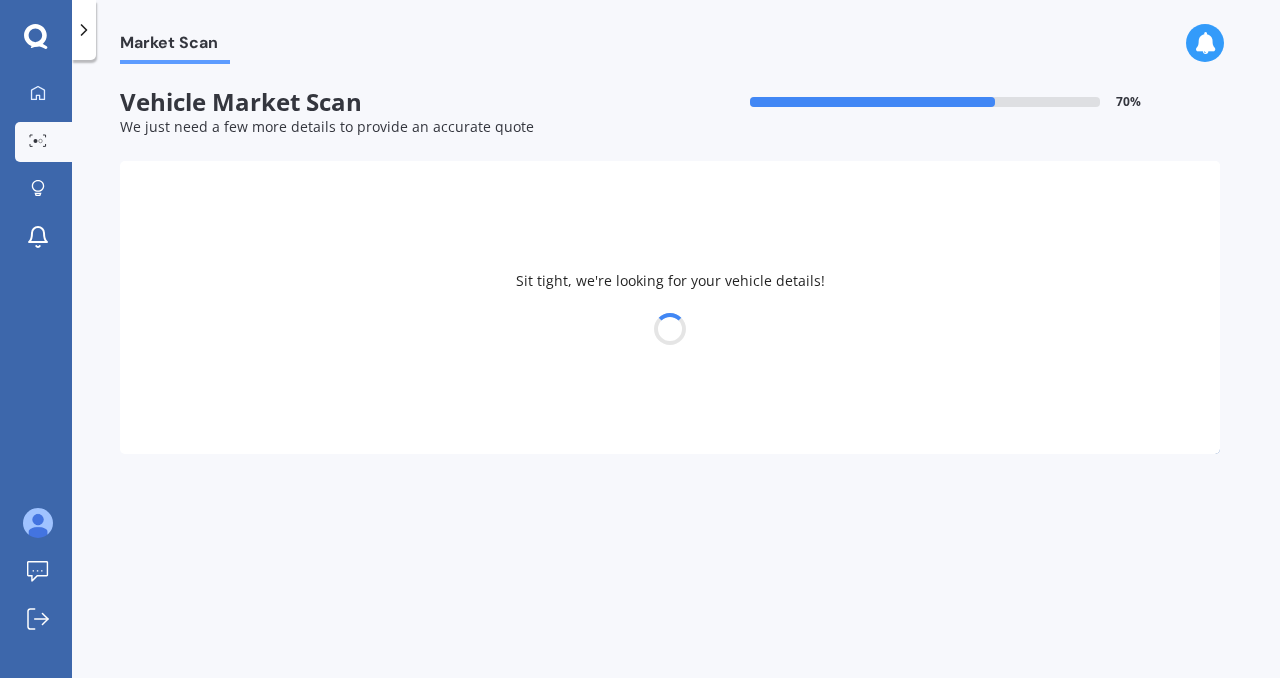select on "OMODA" 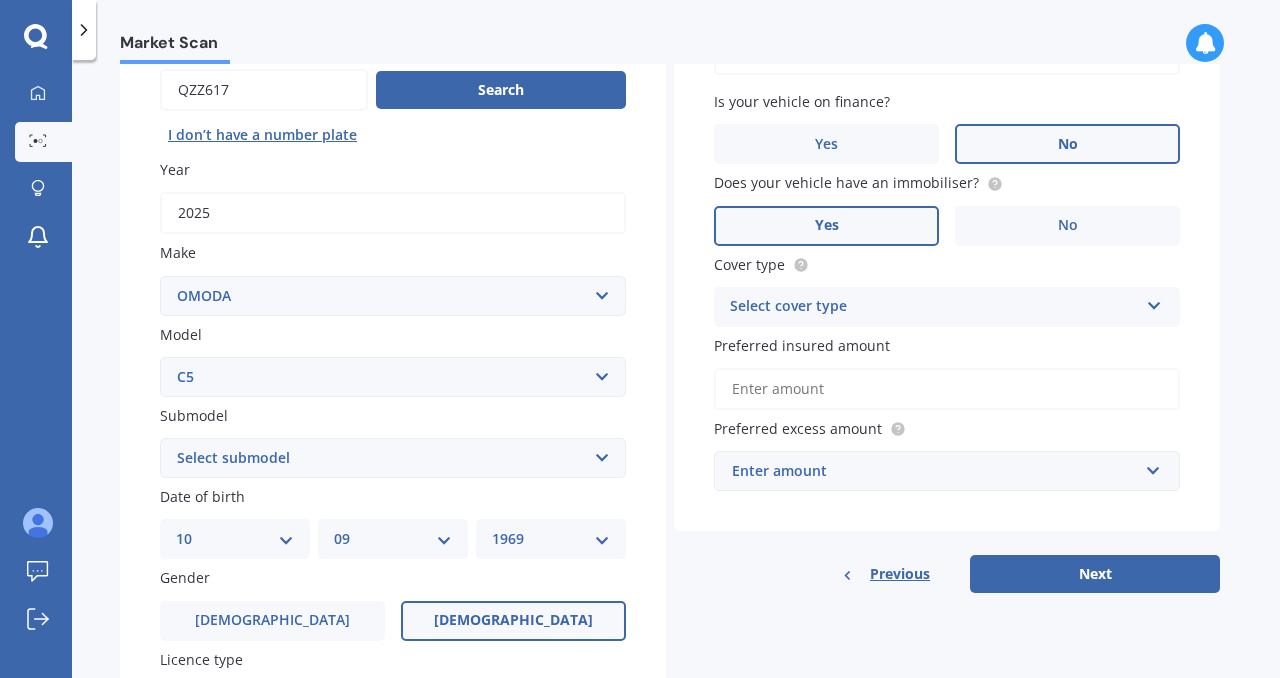 scroll, scrollTop: 205, scrollLeft: 0, axis: vertical 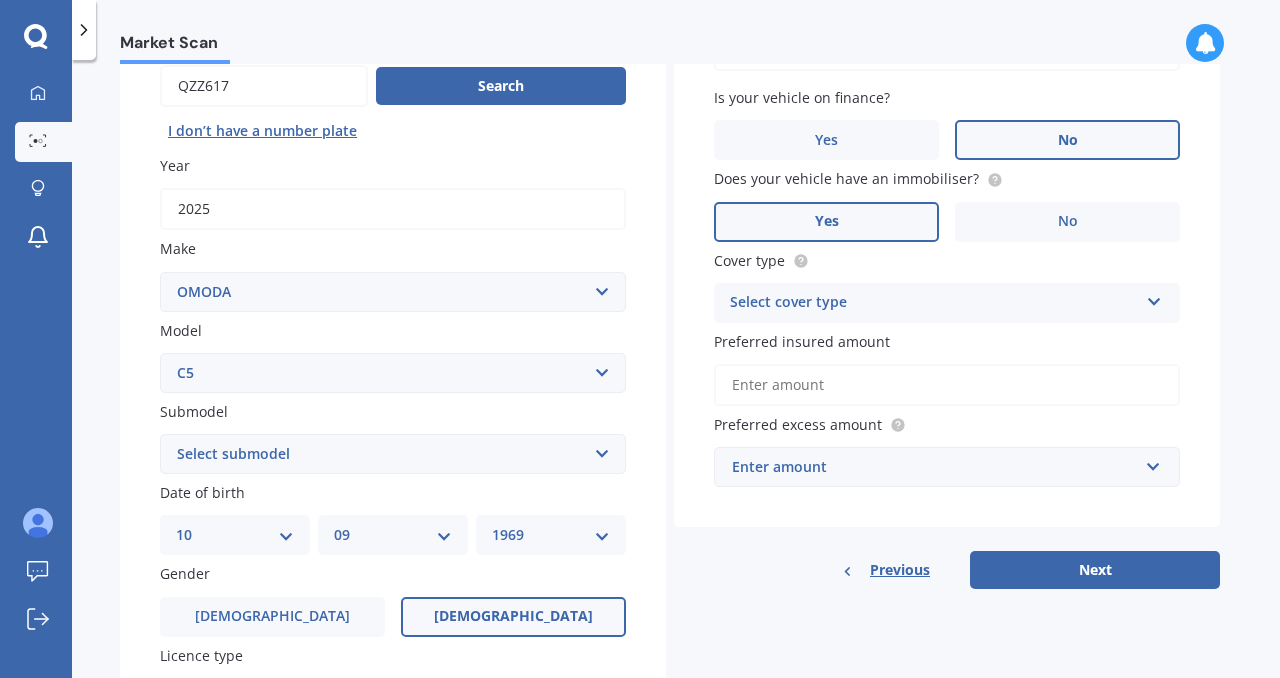 click at bounding box center [1154, 298] 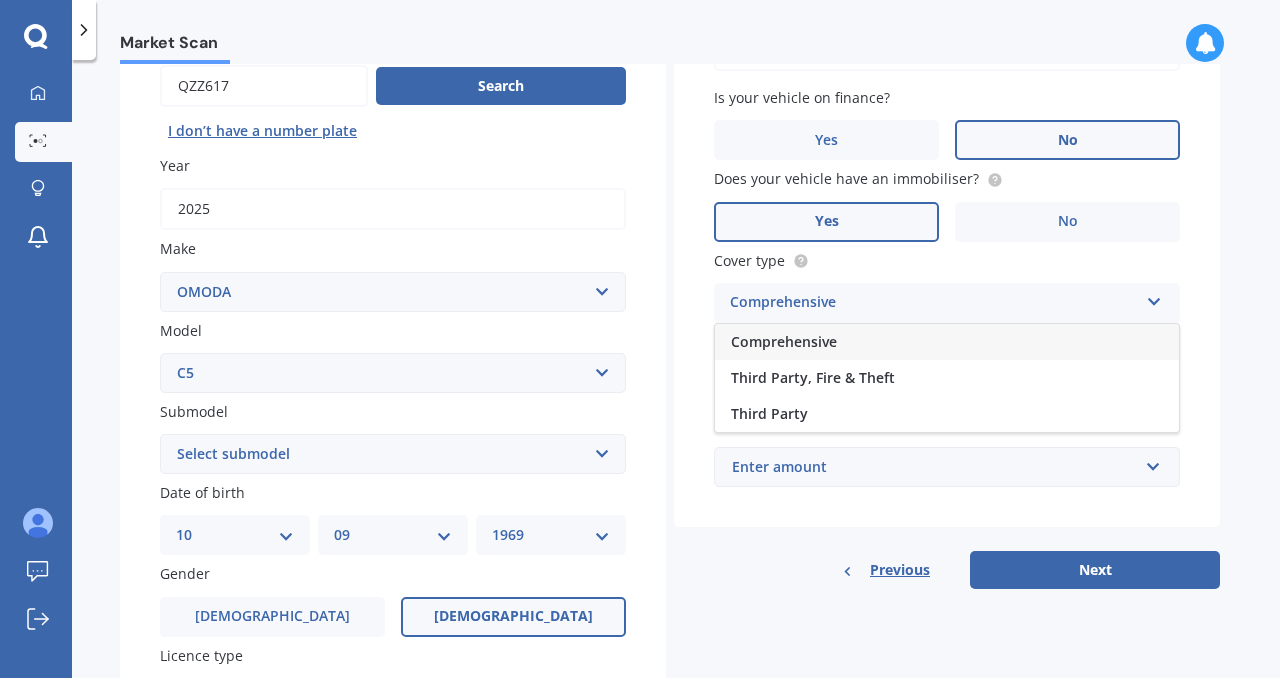 click on "Comprehensive" at bounding box center (947, 342) 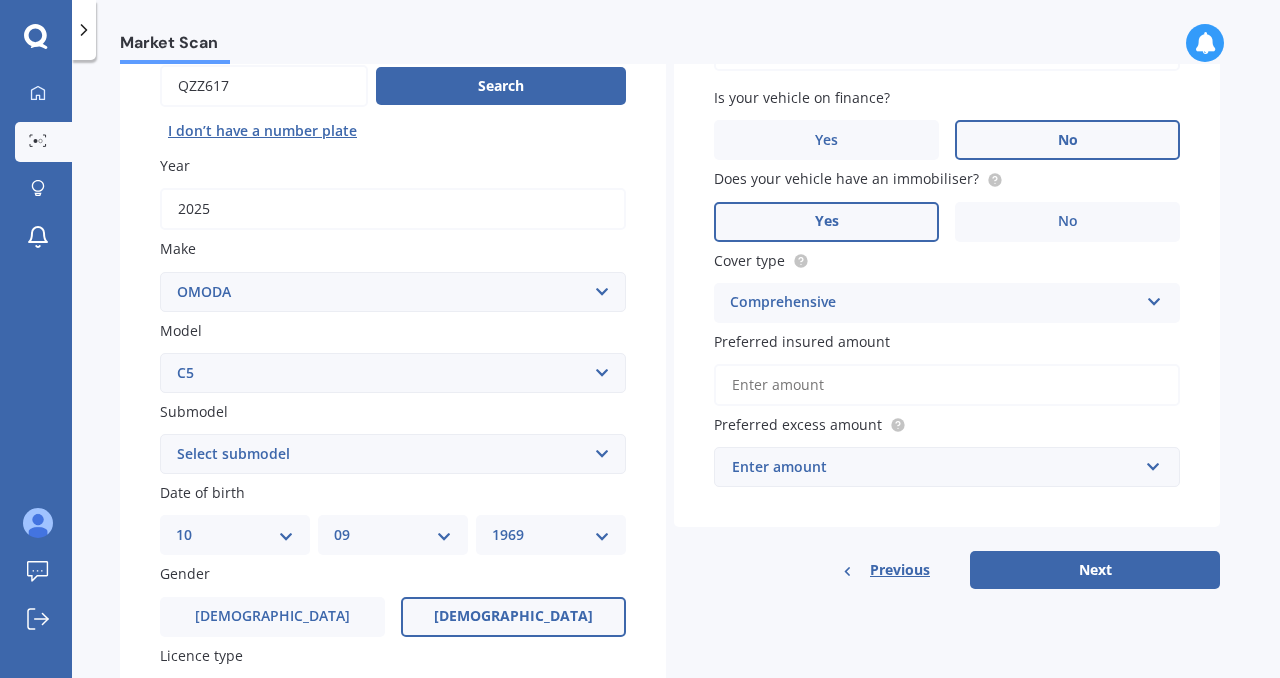 click on "Preferred insured amount" at bounding box center (947, 385) 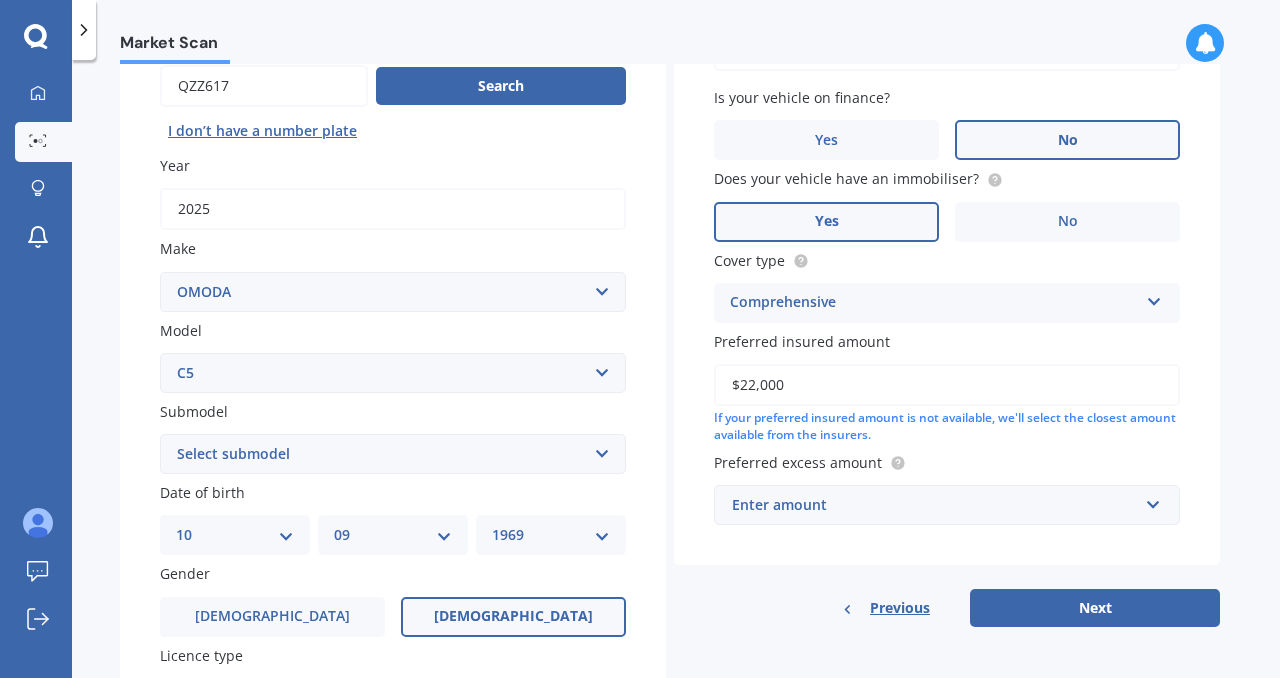 type on "$22,000" 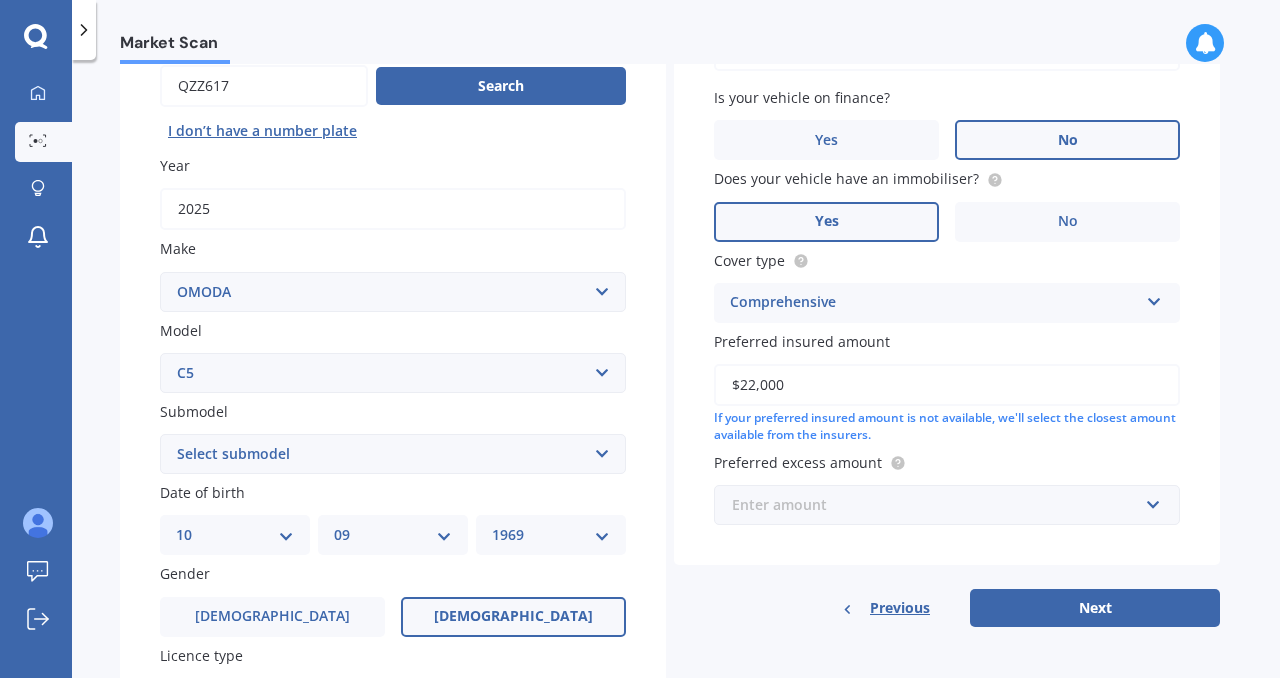 click at bounding box center (940, 505) 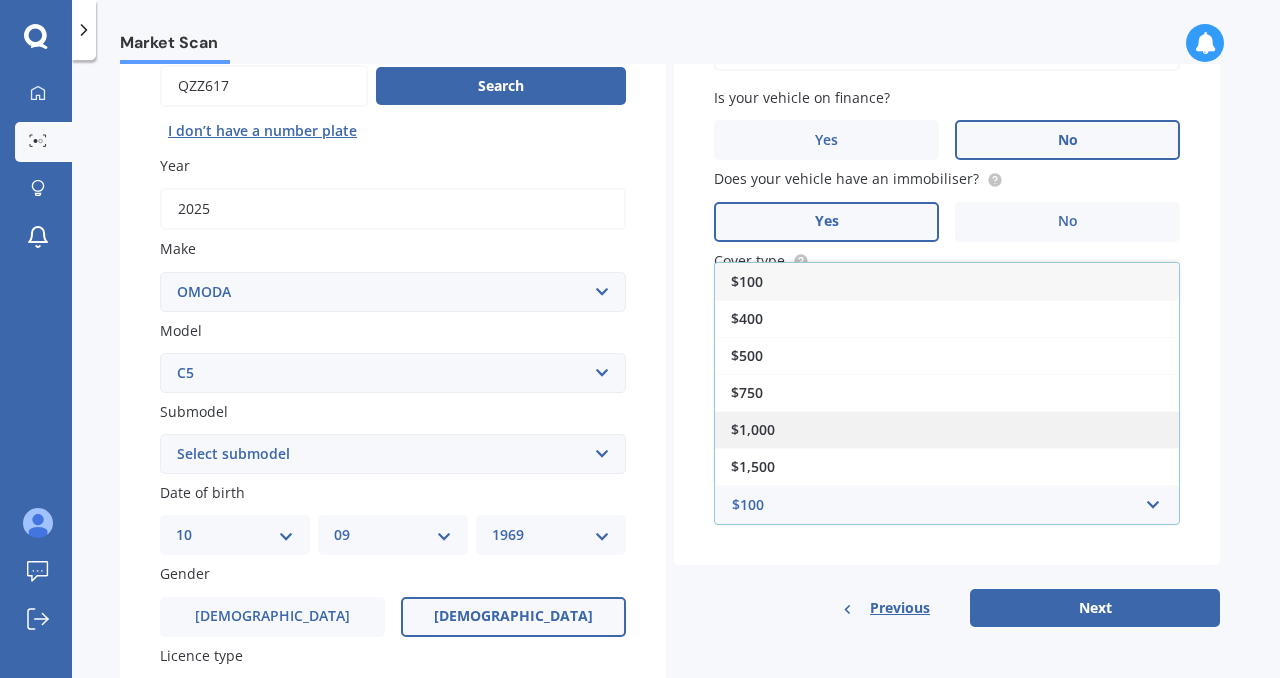 click on "$1,000" at bounding box center [947, 429] 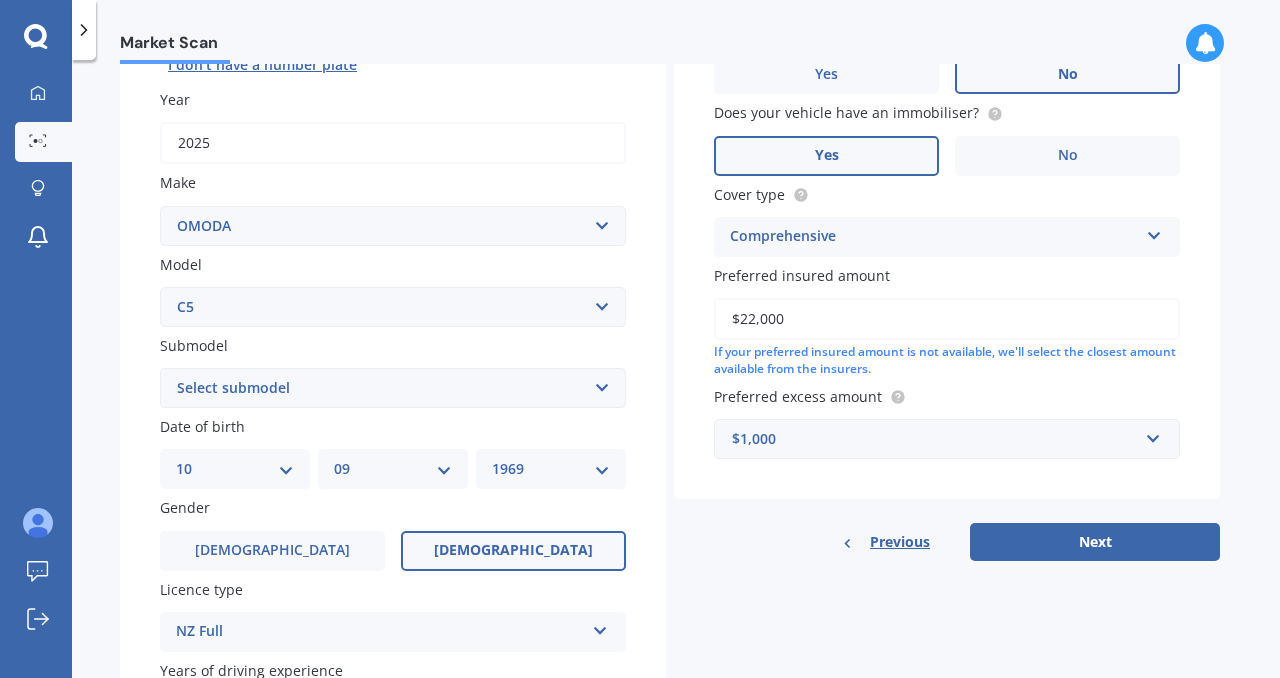 scroll, scrollTop: 280, scrollLeft: 0, axis: vertical 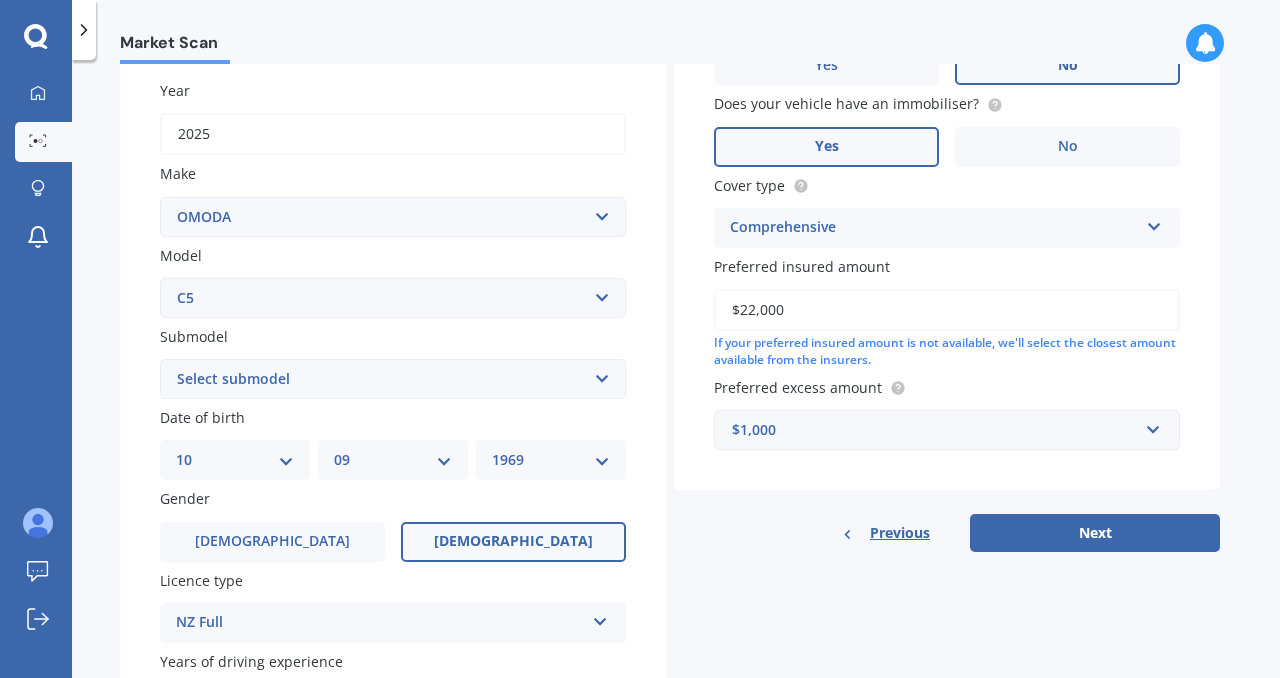 click on "Select submodel EX 1.5PT/9CVT" at bounding box center [393, 379] 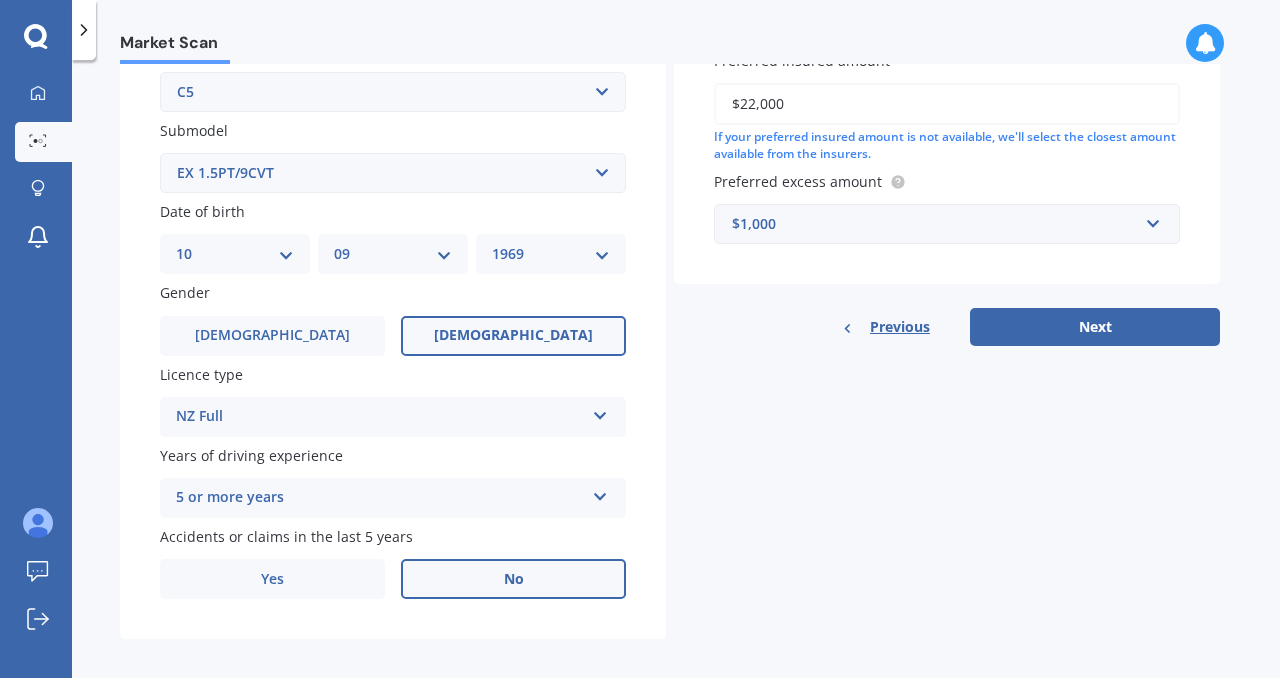 scroll, scrollTop: 504, scrollLeft: 0, axis: vertical 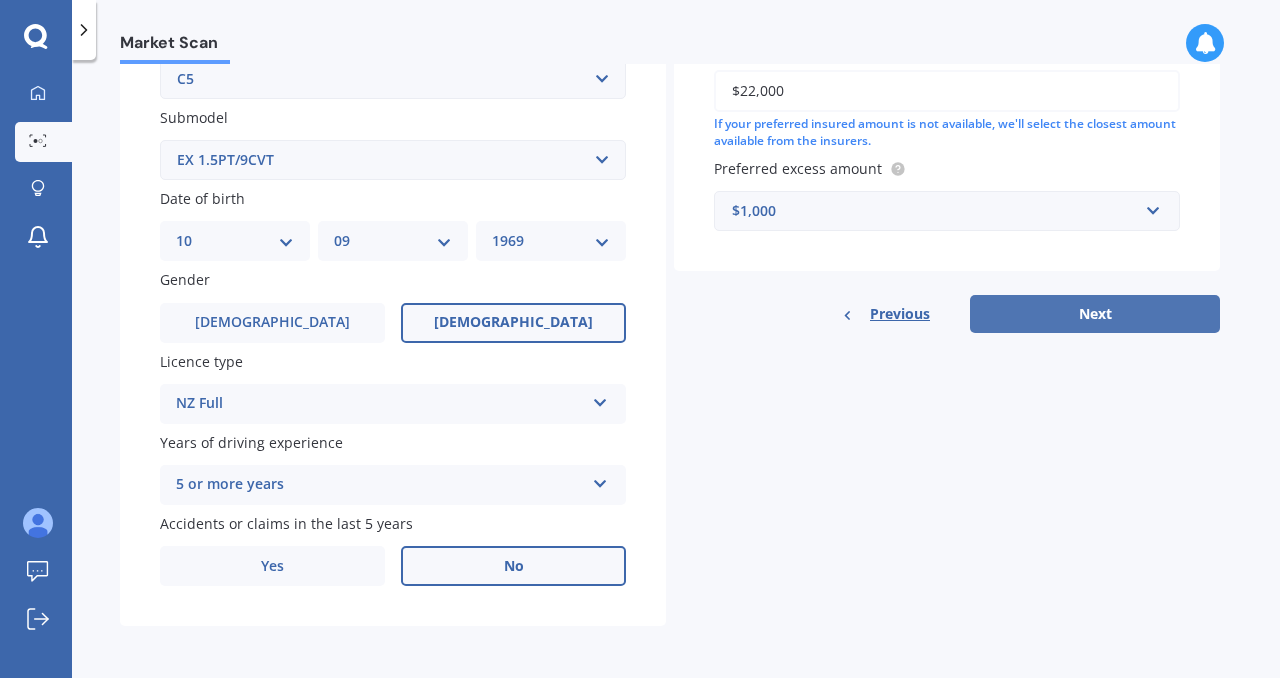click on "Next" at bounding box center [1095, 314] 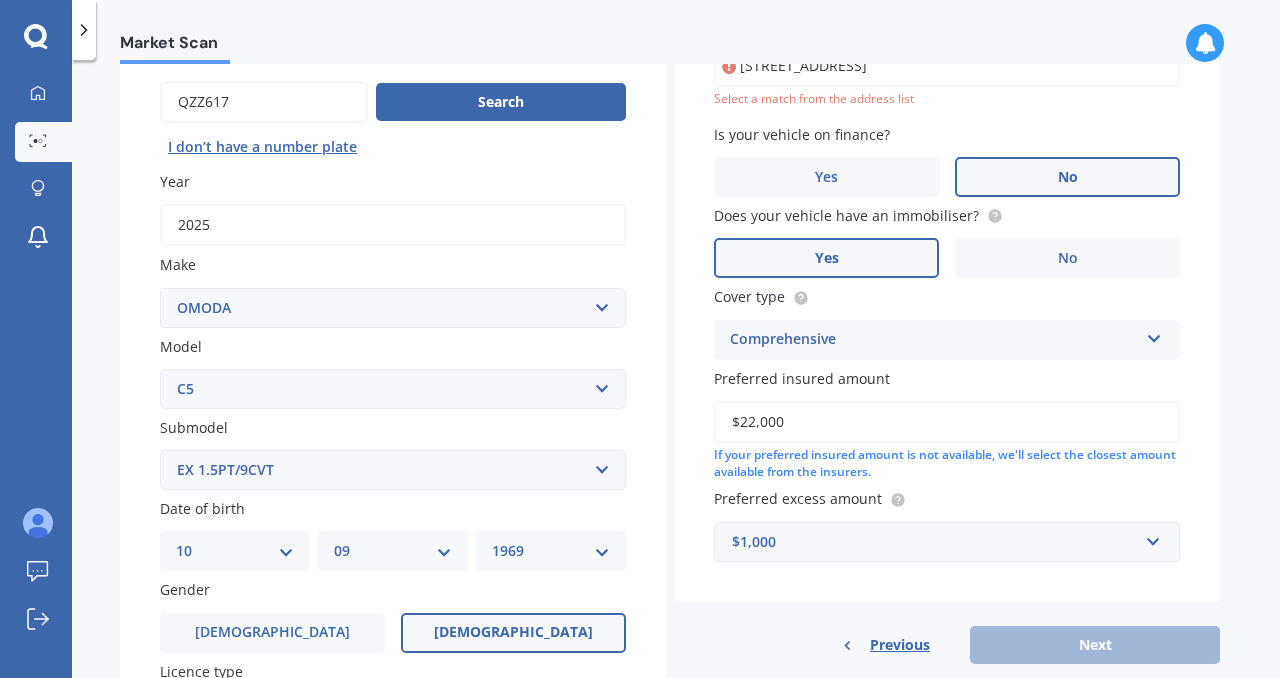scroll, scrollTop: 137, scrollLeft: 0, axis: vertical 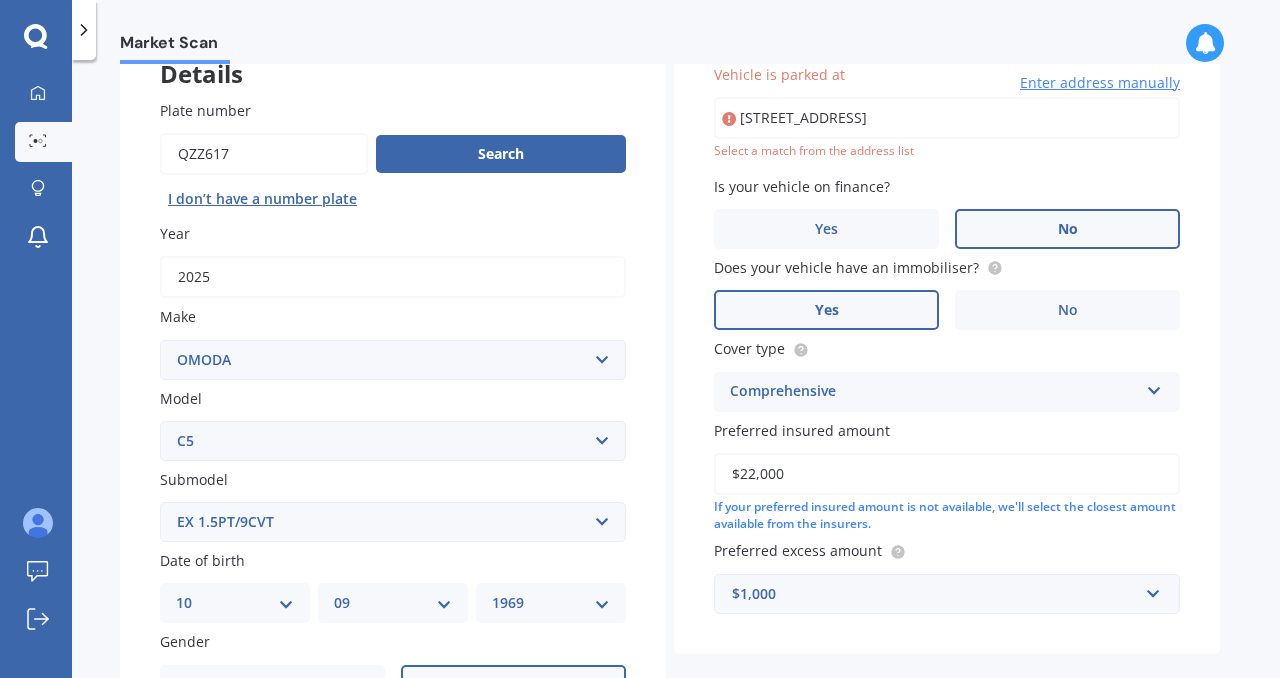 type on "38 Mission Road, Ruatoki North 3191" 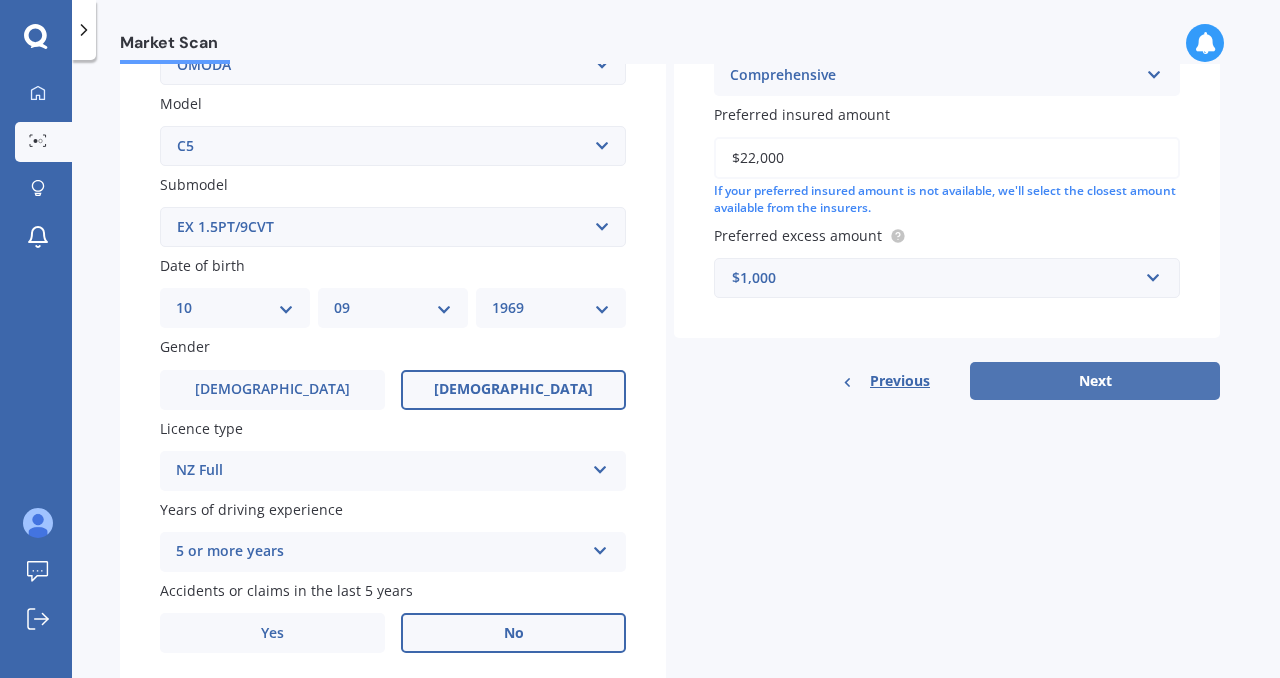 click on "Next" at bounding box center [1095, 381] 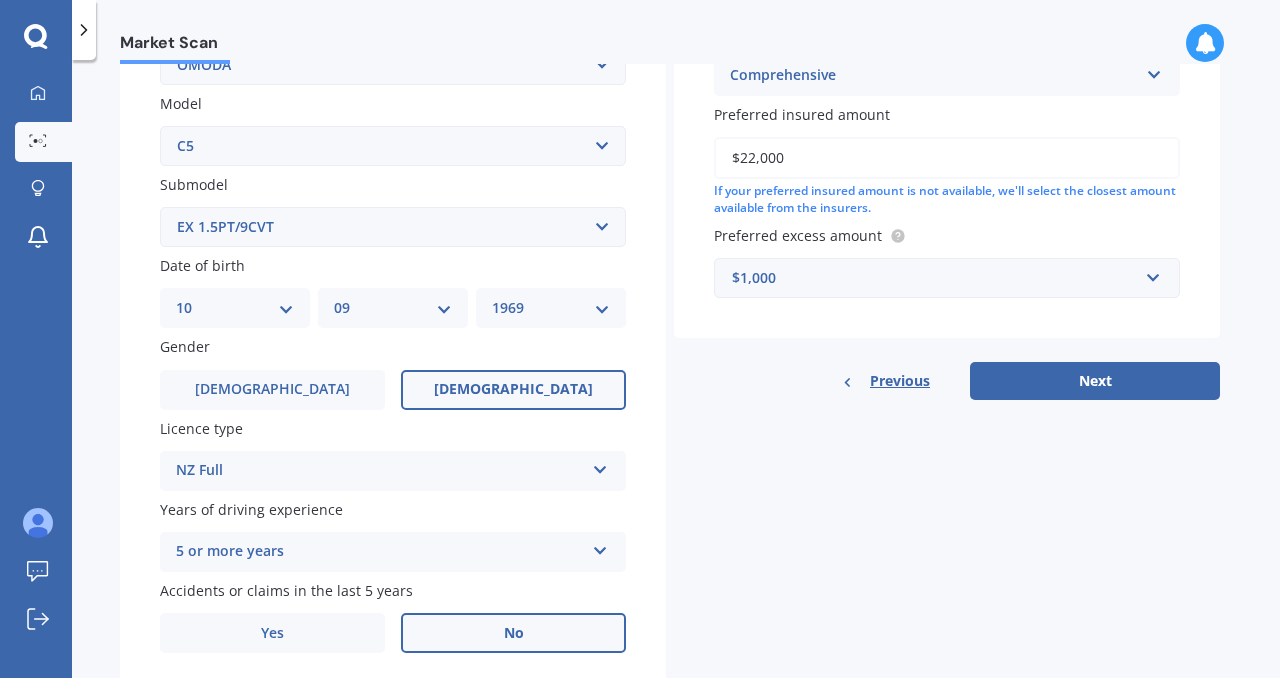 select on "10" 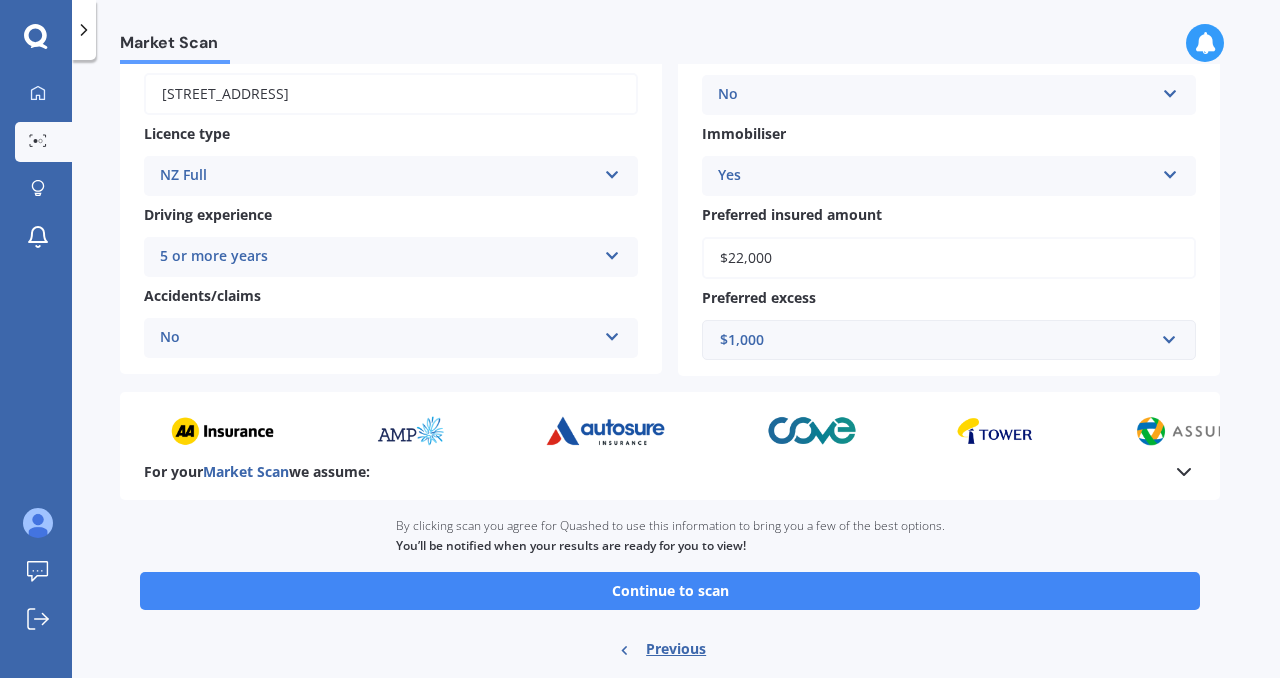 scroll, scrollTop: 357, scrollLeft: 0, axis: vertical 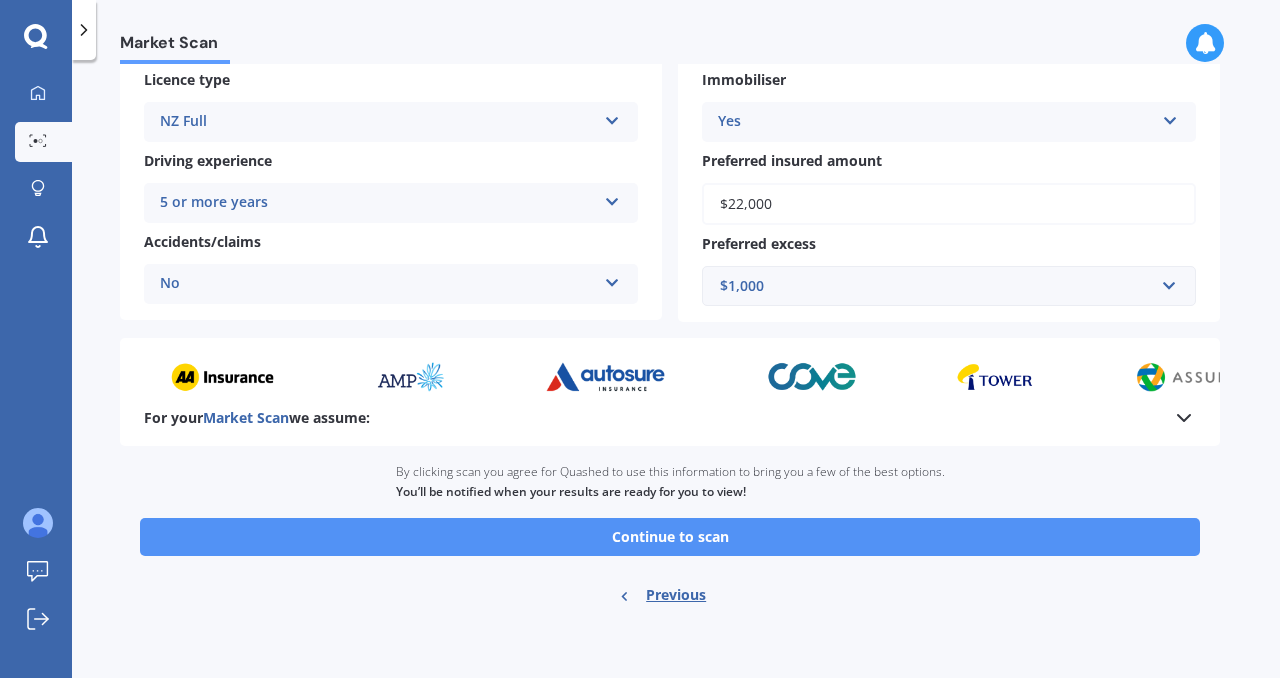 click on "Continue to scan" at bounding box center (670, 537) 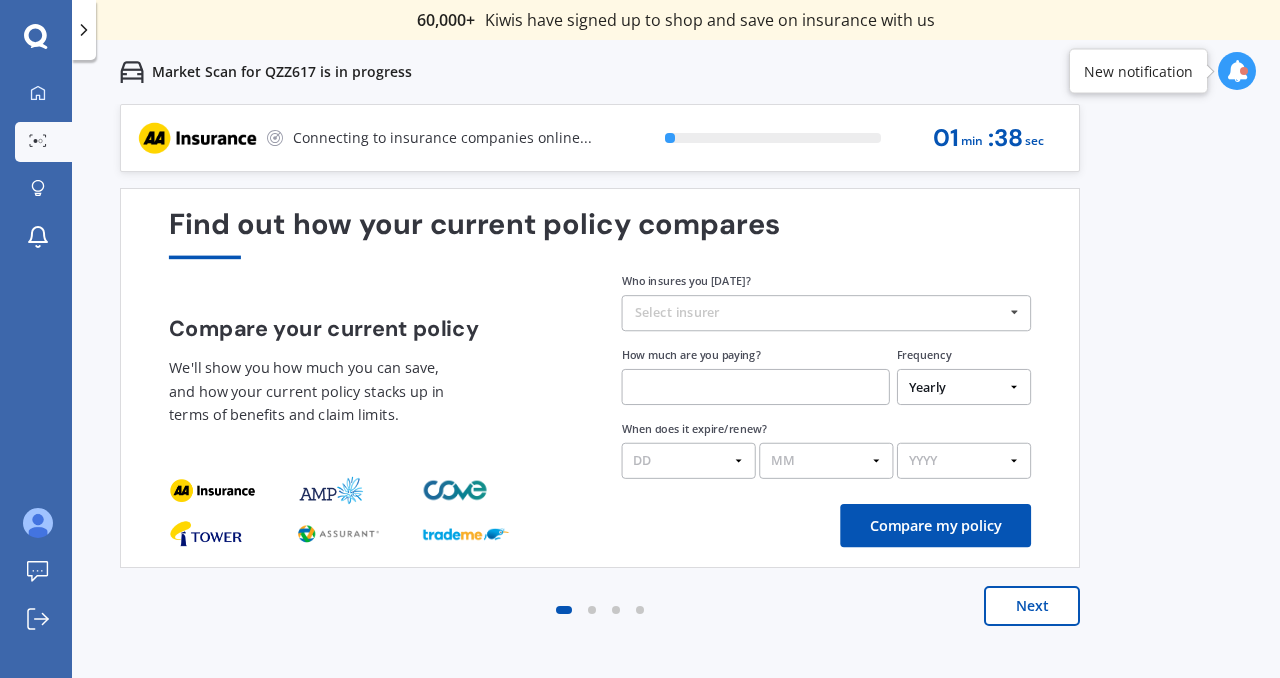 scroll, scrollTop: 0, scrollLeft: 0, axis: both 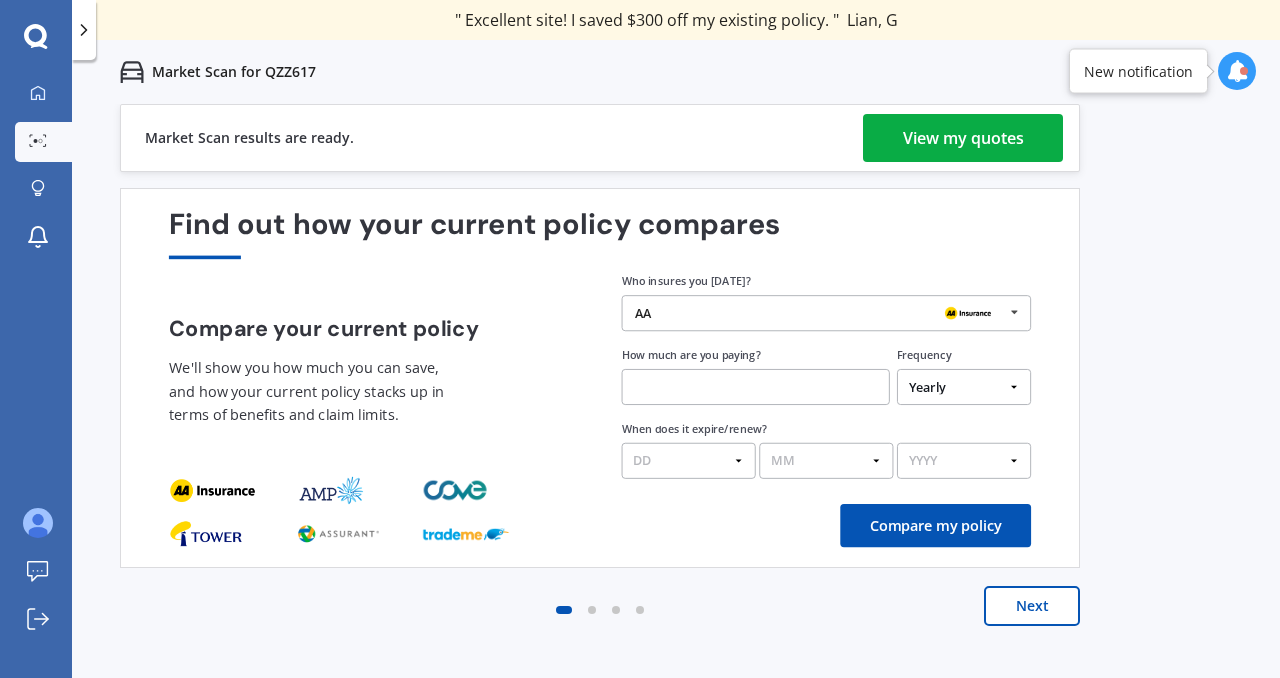 click on "View my quotes" at bounding box center [963, 138] 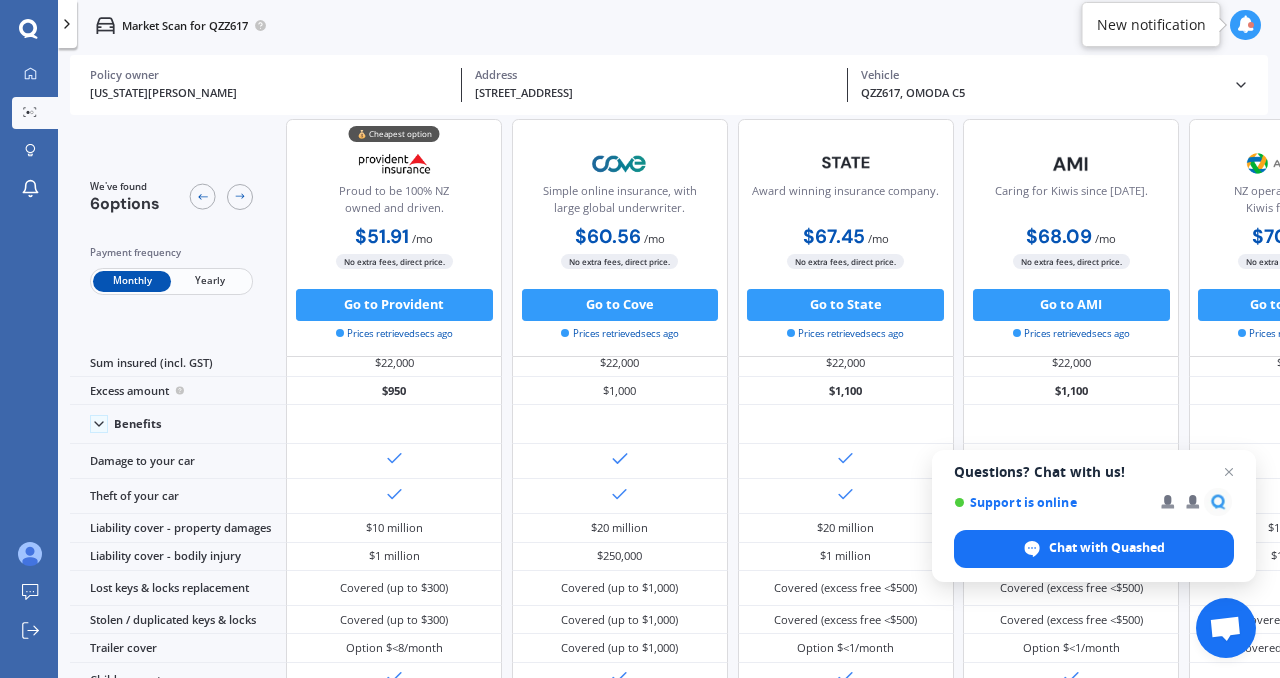 scroll, scrollTop: 0, scrollLeft: 0, axis: both 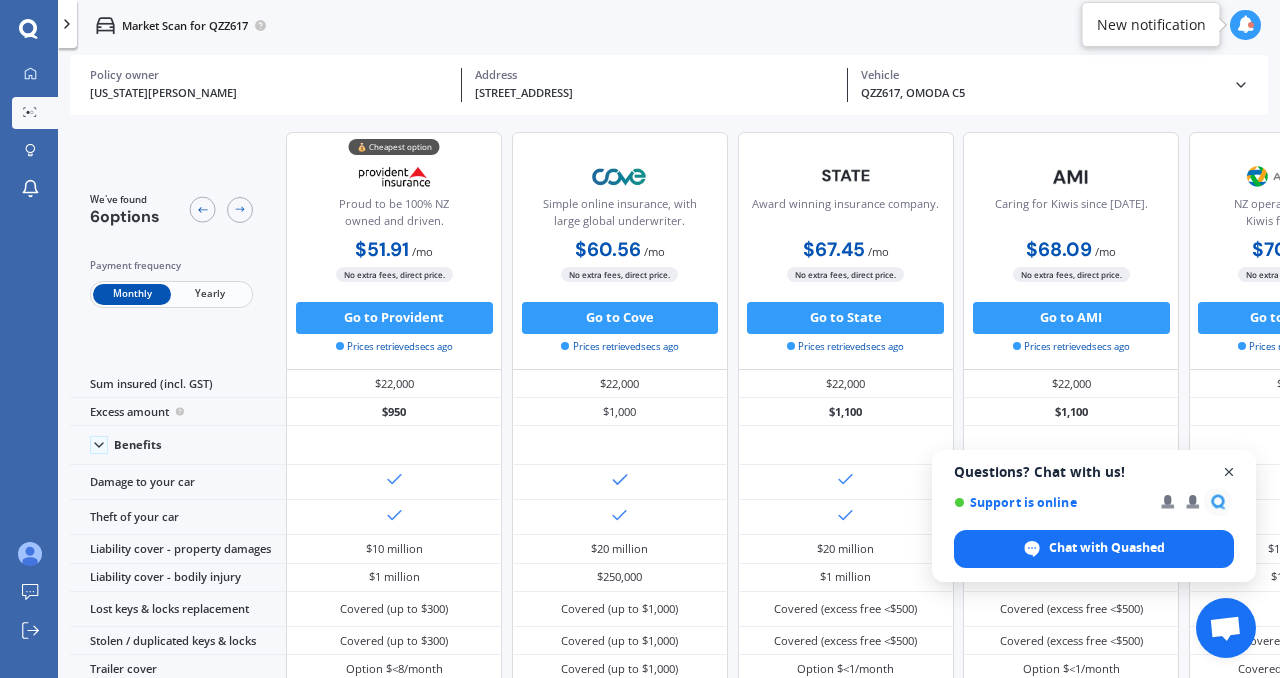 click at bounding box center (1229, 472) 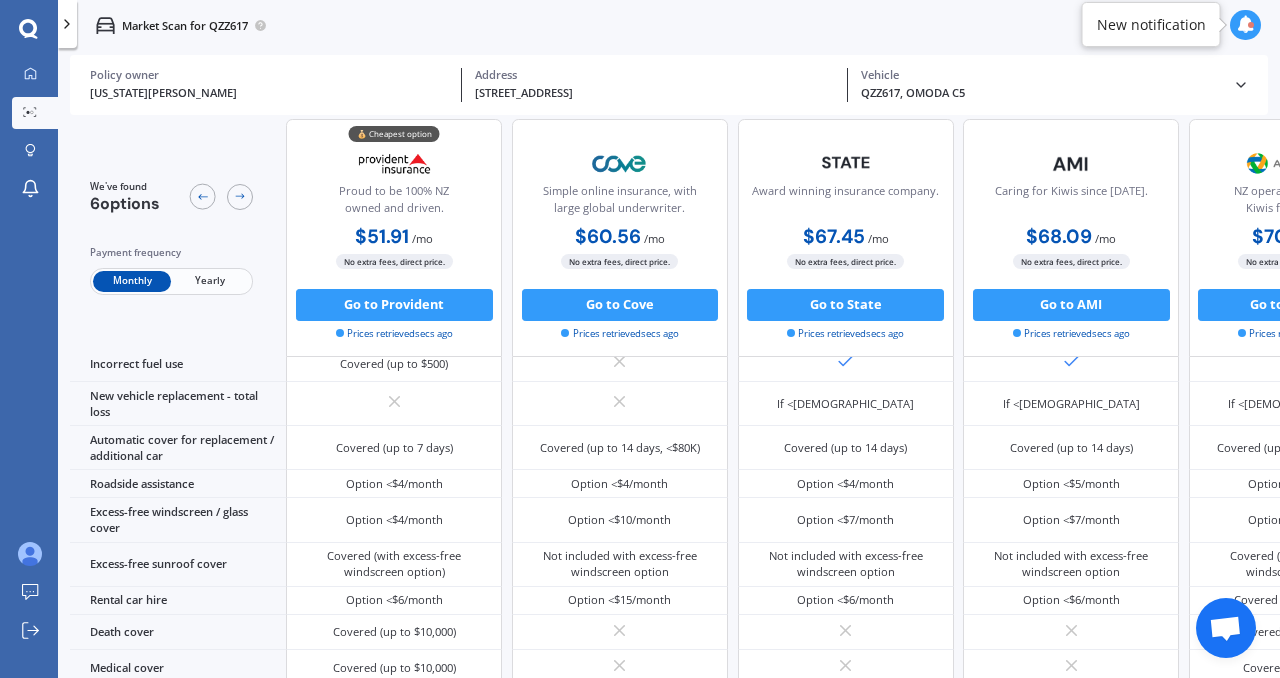scroll, scrollTop: 575, scrollLeft: 0, axis: vertical 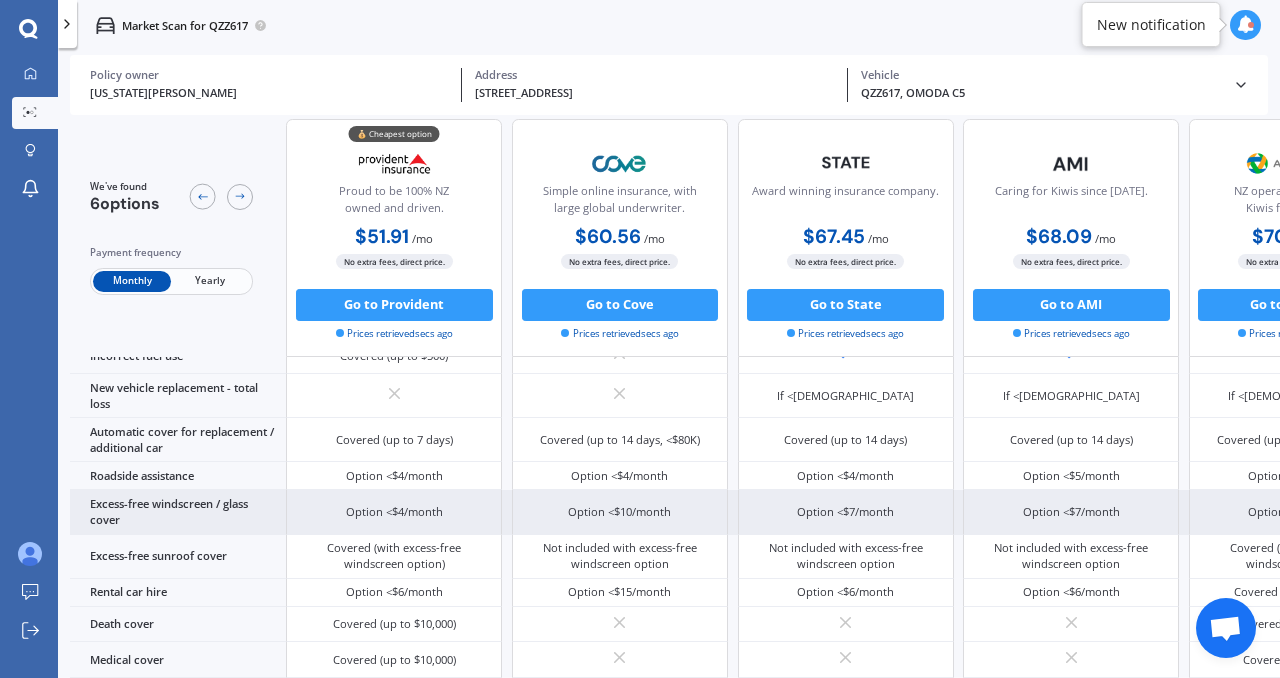 click on "Option <$4/month" at bounding box center (394, 512) 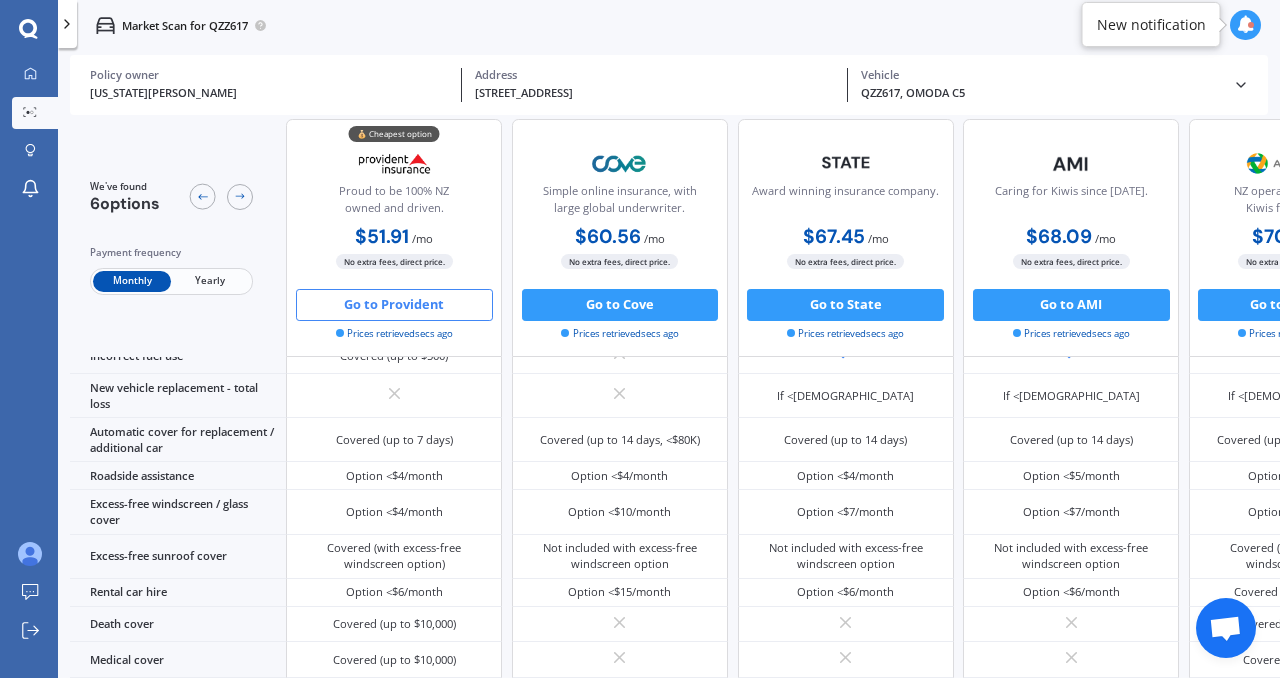 click on "Go to Provident" at bounding box center [394, 305] 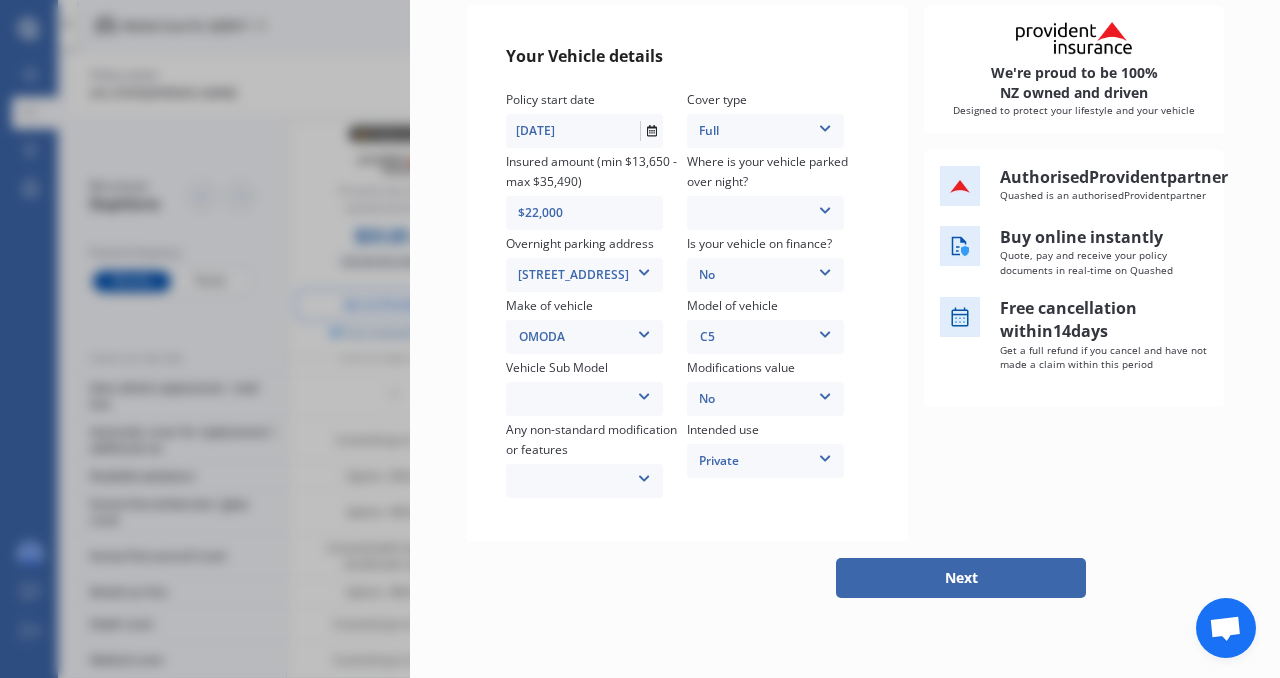 scroll, scrollTop: 328, scrollLeft: 0, axis: vertical 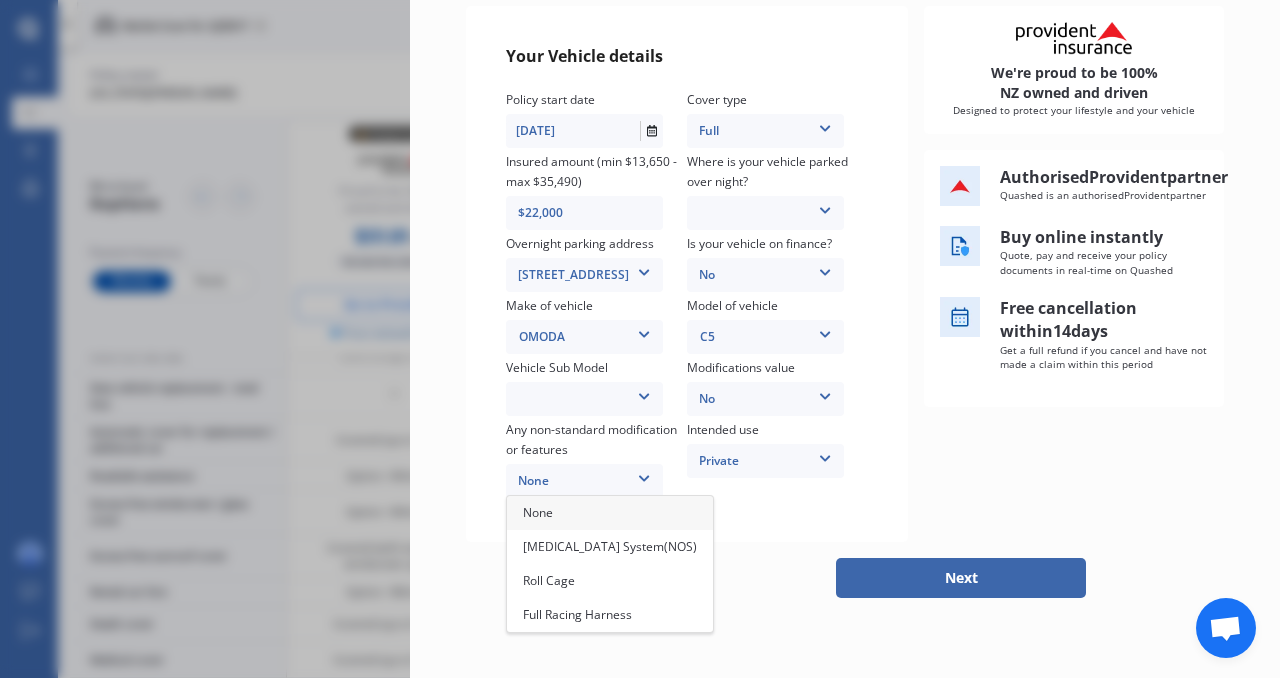 click on "None" at bounding box center (610, 513) 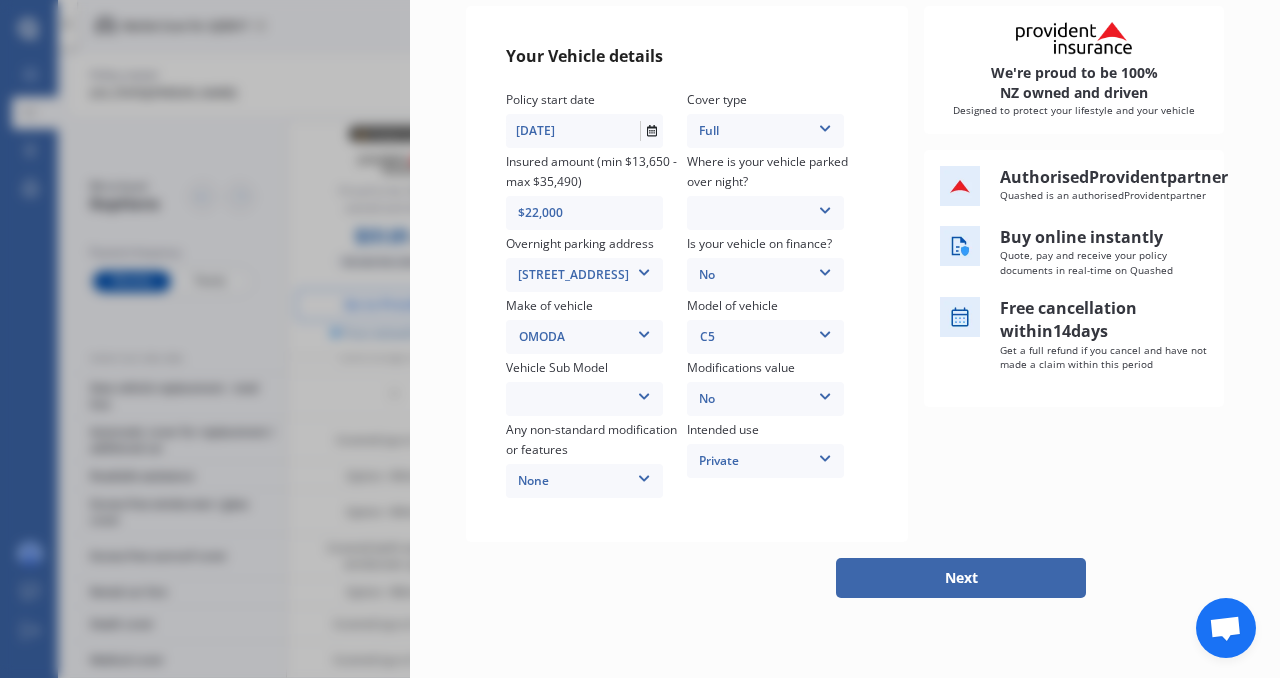 scroll, scrollTop: 328, scrollLeft: 0, axis: vertical 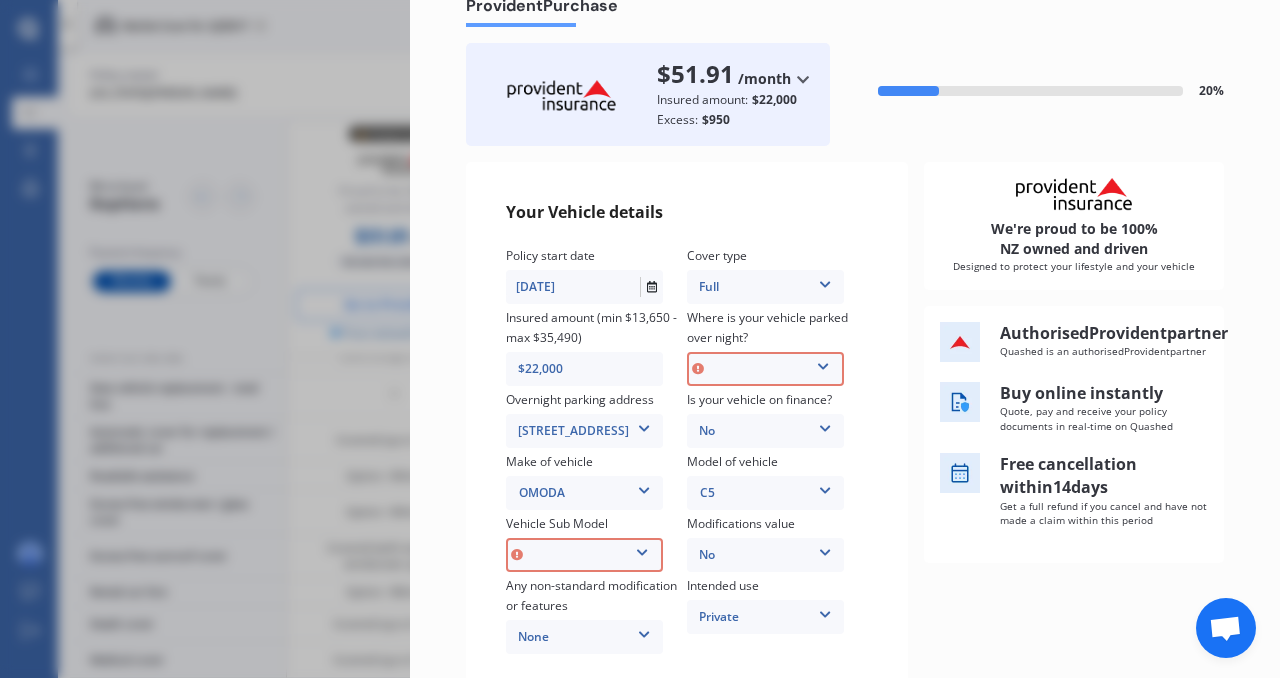 click at bounding box center [823, 363] 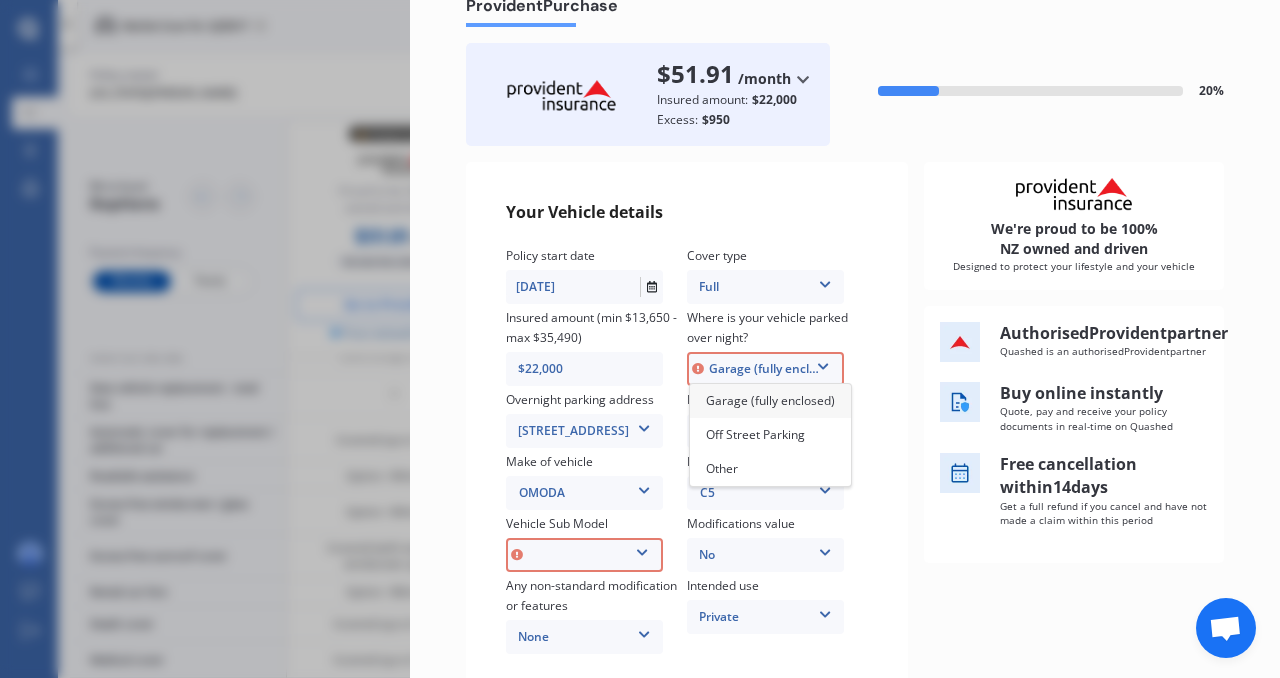 click on "Garage (fully enclosed)" at bounding box center [765, 369] 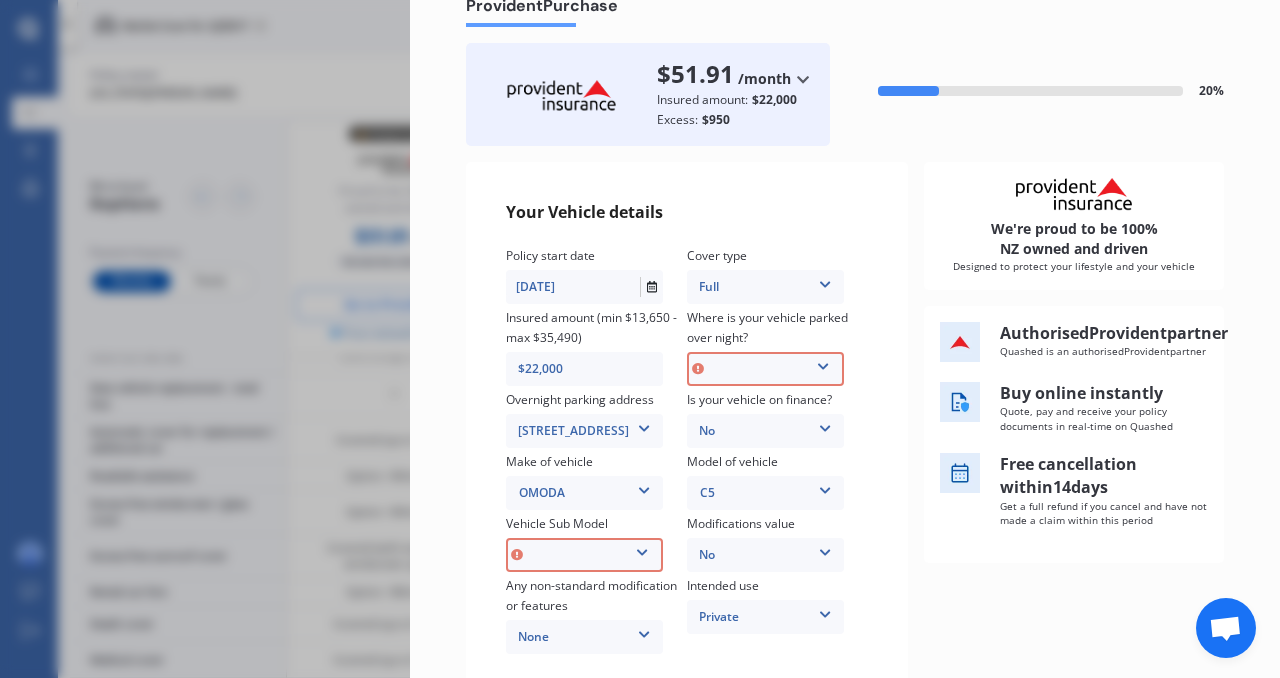 click on "Garage (fully enclosed) Off Street Parking Other" at bounding box center [765, 369] 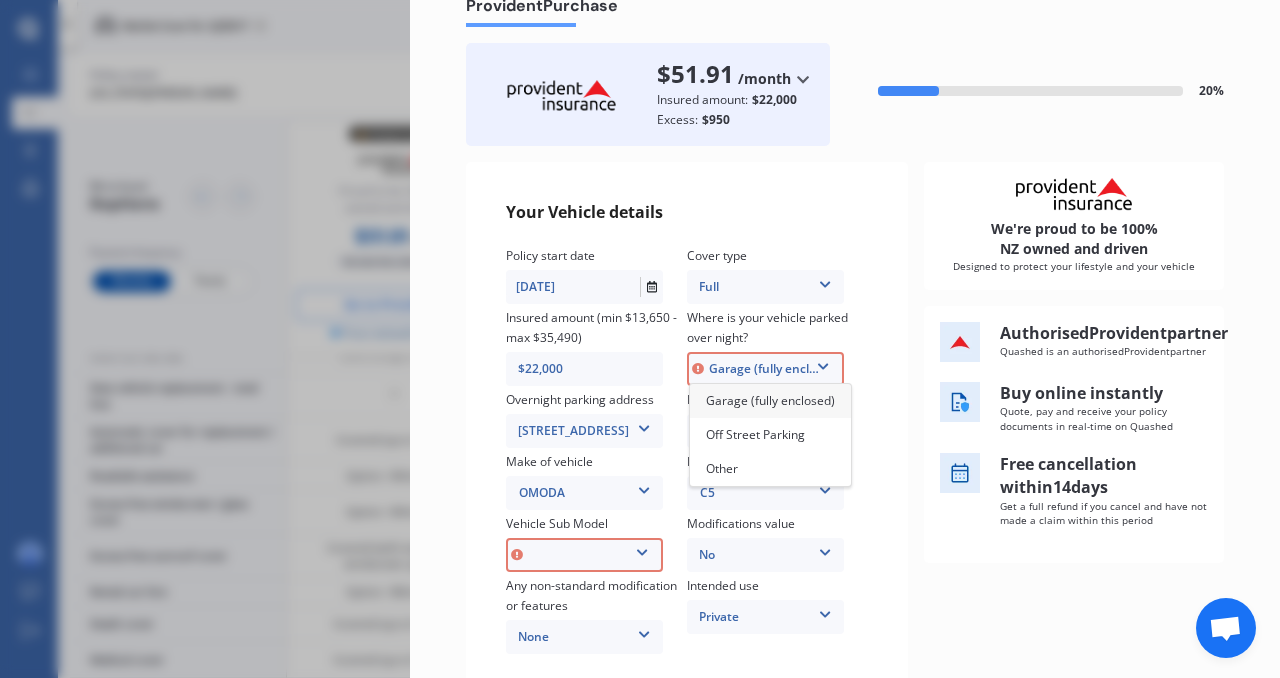 click on "Garage (fully enclosed)" at bounding box center [770, 400] 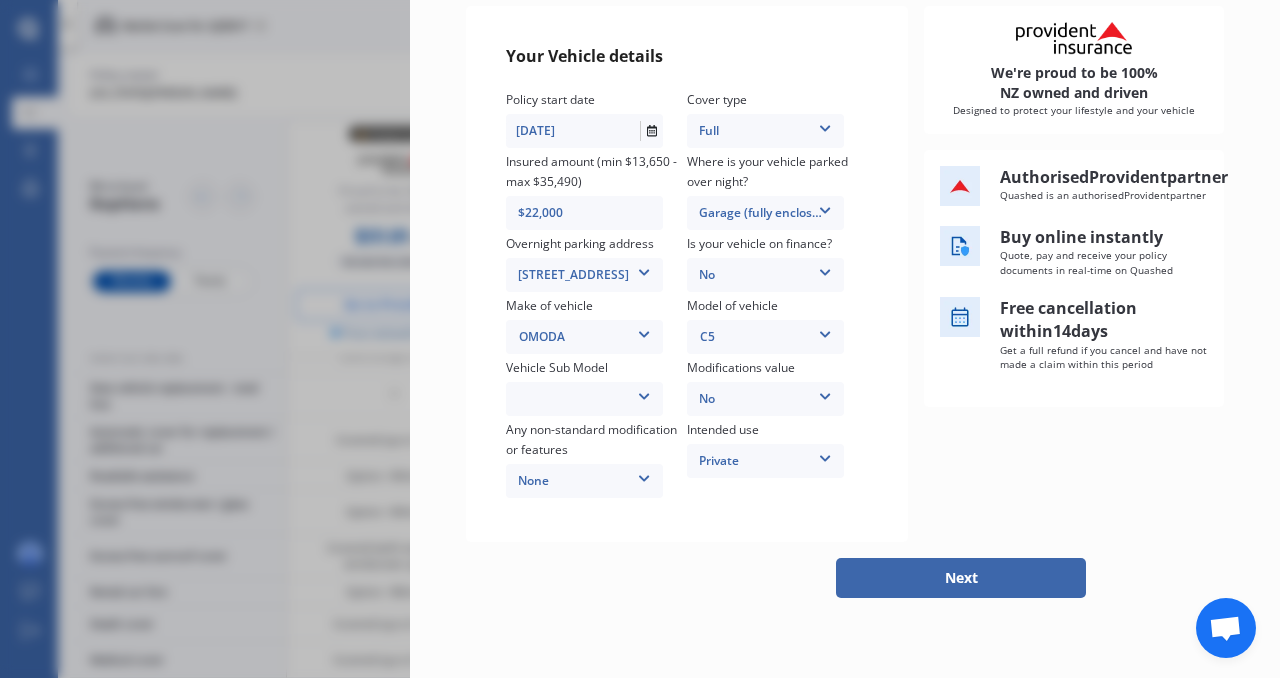 scroll, scrollTop: 328, scrollLeft: 0, axis: vertical 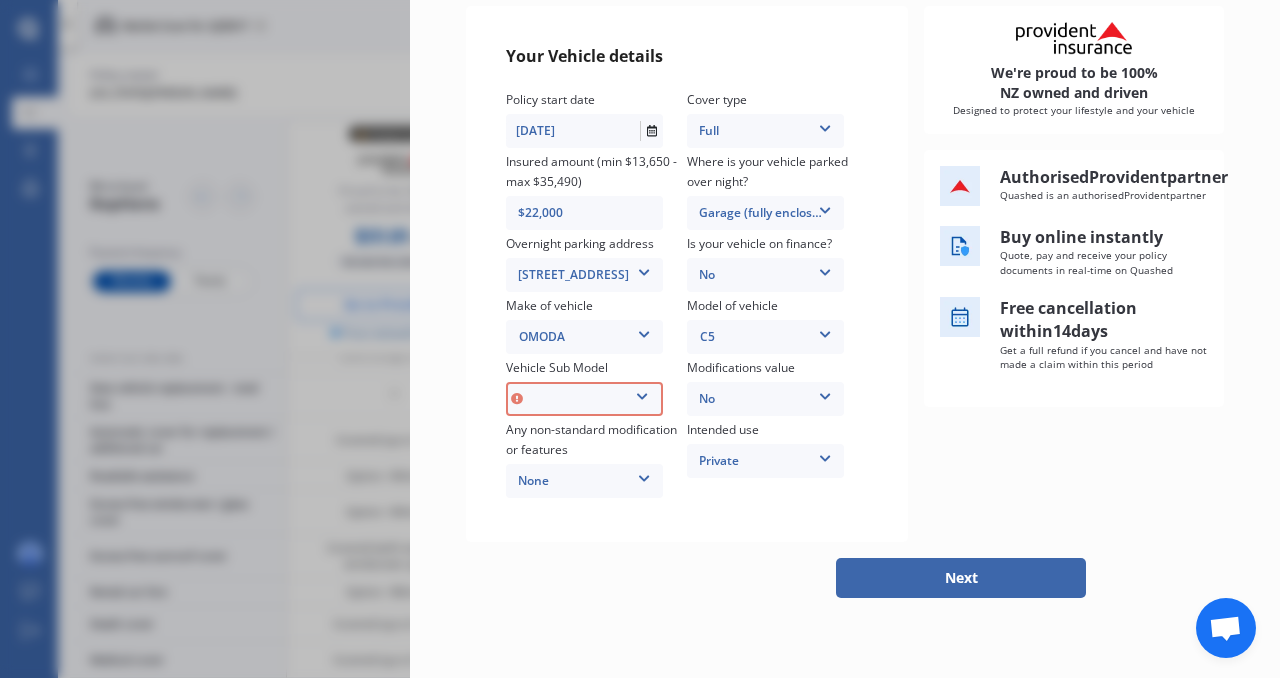 click on "C5 T19C BX Wagon 5dr CVT 9sp 1.5T MY24" at bounding box center [584, 399] 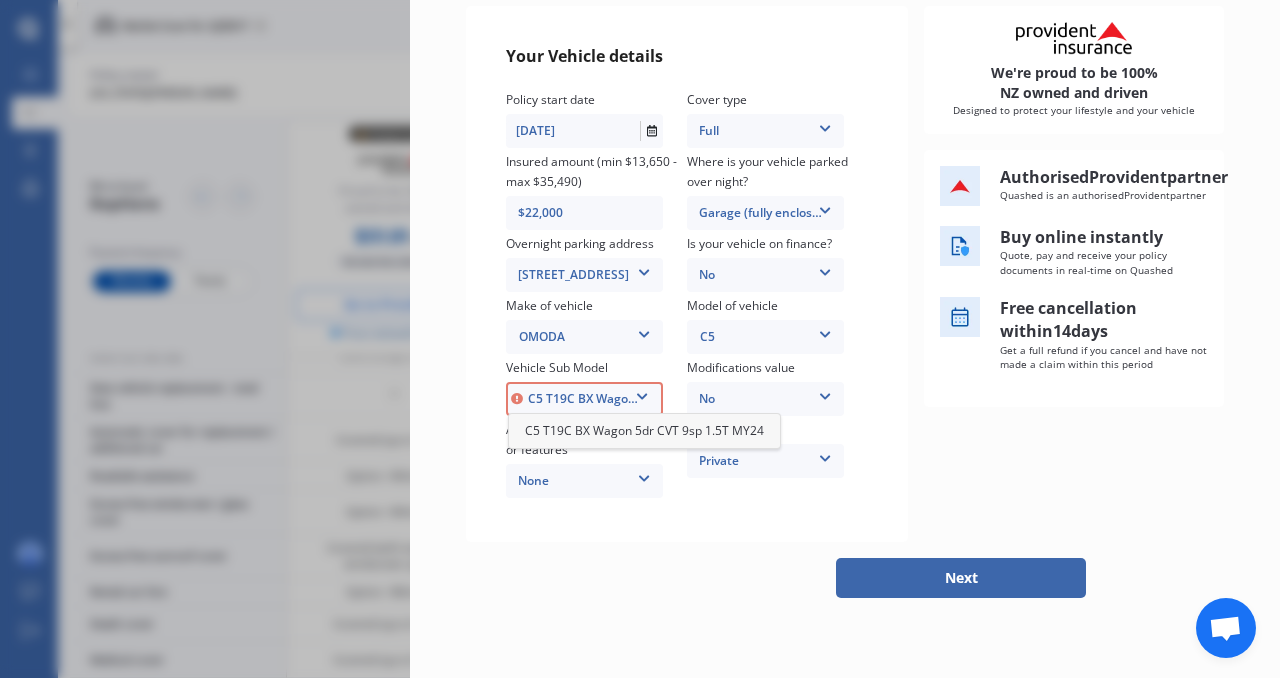click on "C5 T19C BX Wagon 5dr CVT 9sp 1.5T MY24" at bounding box center [584, 399] 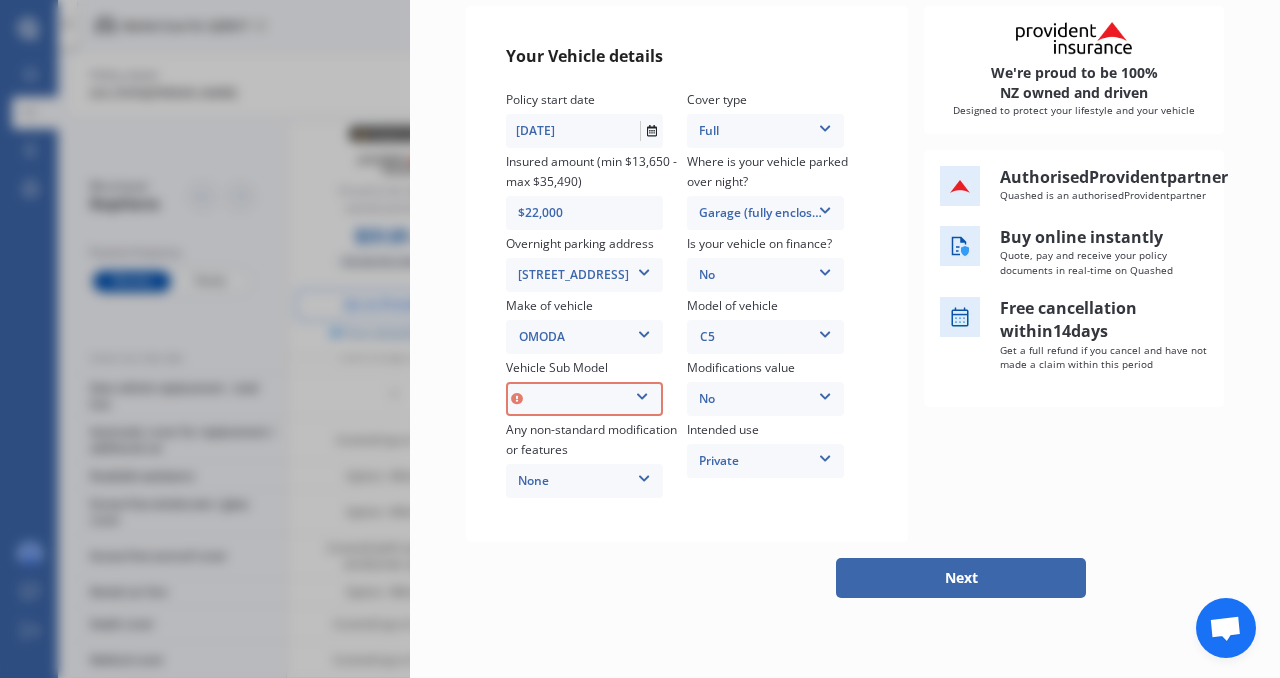 click on "C5 T19C BX Wagon 5dr CVT 9sp 1.5T MY24" at bounding box center (584, 399) 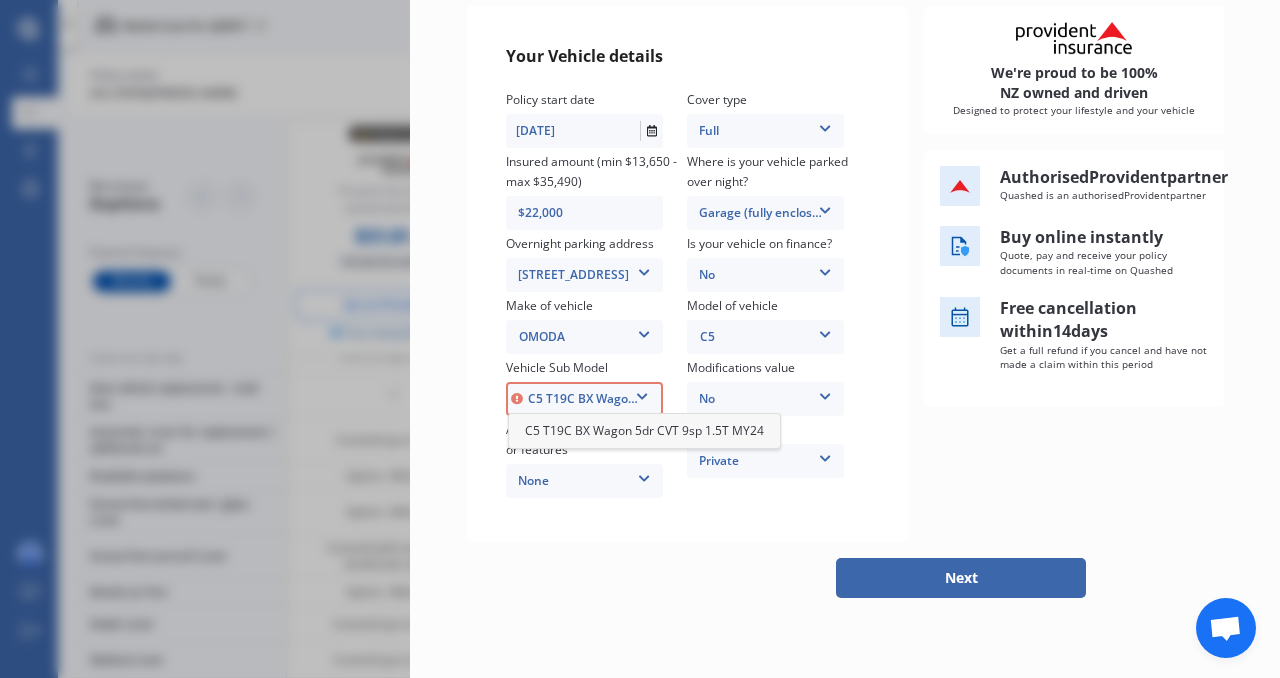 click on "C5 T19C BX Wagon 5dr CVT 9sp 1.5T MY24" at bounding box center [644, 430] 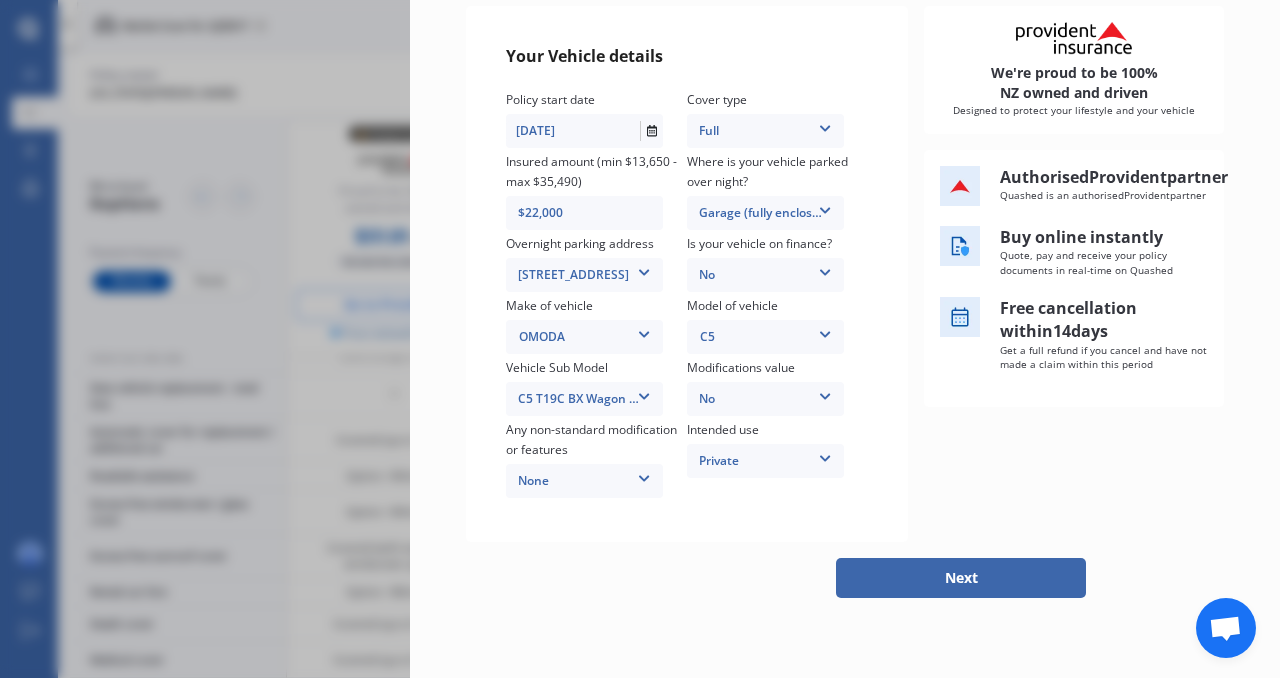 click on "Your Vehicle details Policy start date 11/07/2025 Cover type Full Full Insured amount (min $13,650 - max $35,490) $22,000 Where is your vehicle parked over night? Garage (fully enclosed) Garage (fully enclosed) Off Street Parking Other Overnight parking address 38 Mission Road, Ruatoki North 3191 38 Mission Road, Ruatoki North 3191 Is your vehicle on finance? No No Yes Make of vehicle OMODA OMODA Model of vehicle C5 C5 Vehicle Sub Model C5 T19C BX Wagon 5dr CVT 9sp 1.5T MY24 C5 T19C BX Wagon 5dr CVT 9sp 1.5T MY24 Modifications value No No Up to $4000 Up to $6000 Greater than $6000 Any non-standard modification or features None None Nitrous Oxide System(NOS) Roll Cage Full Racing Harness Intended use Private Private Private & Business" at bounding box center (687, 274) 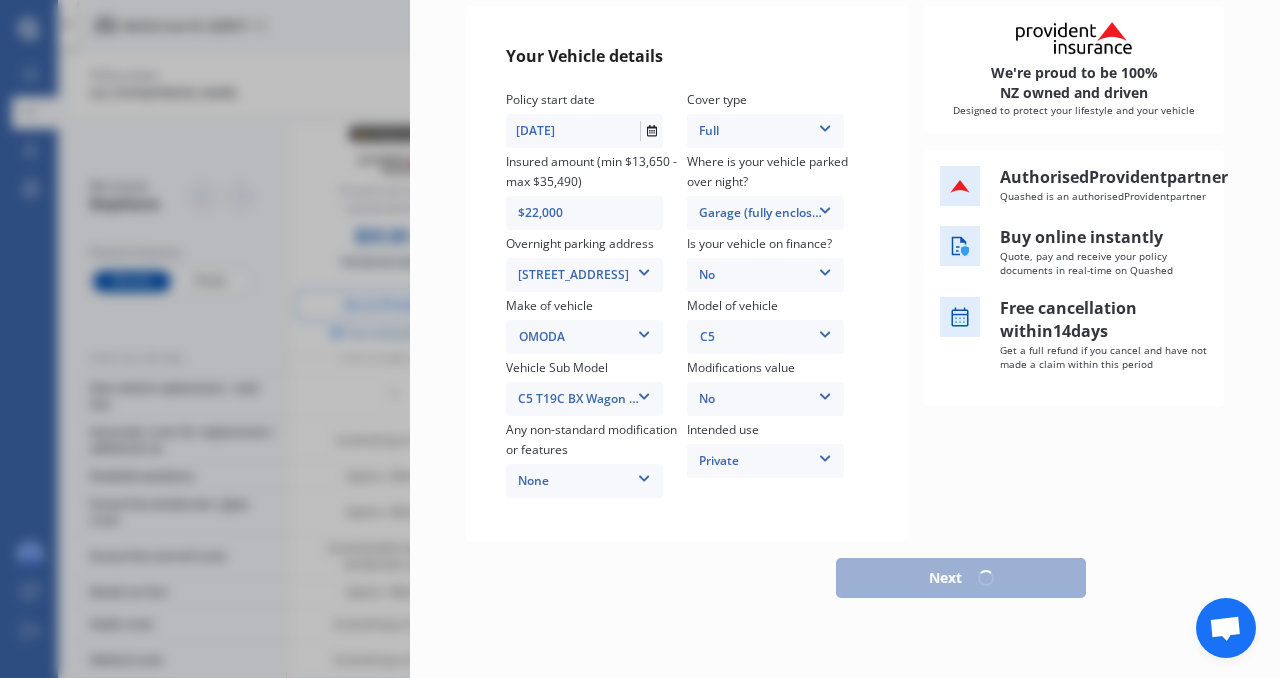scroll, scrollTop: 271, scrollLeft: 0, axis: vertical 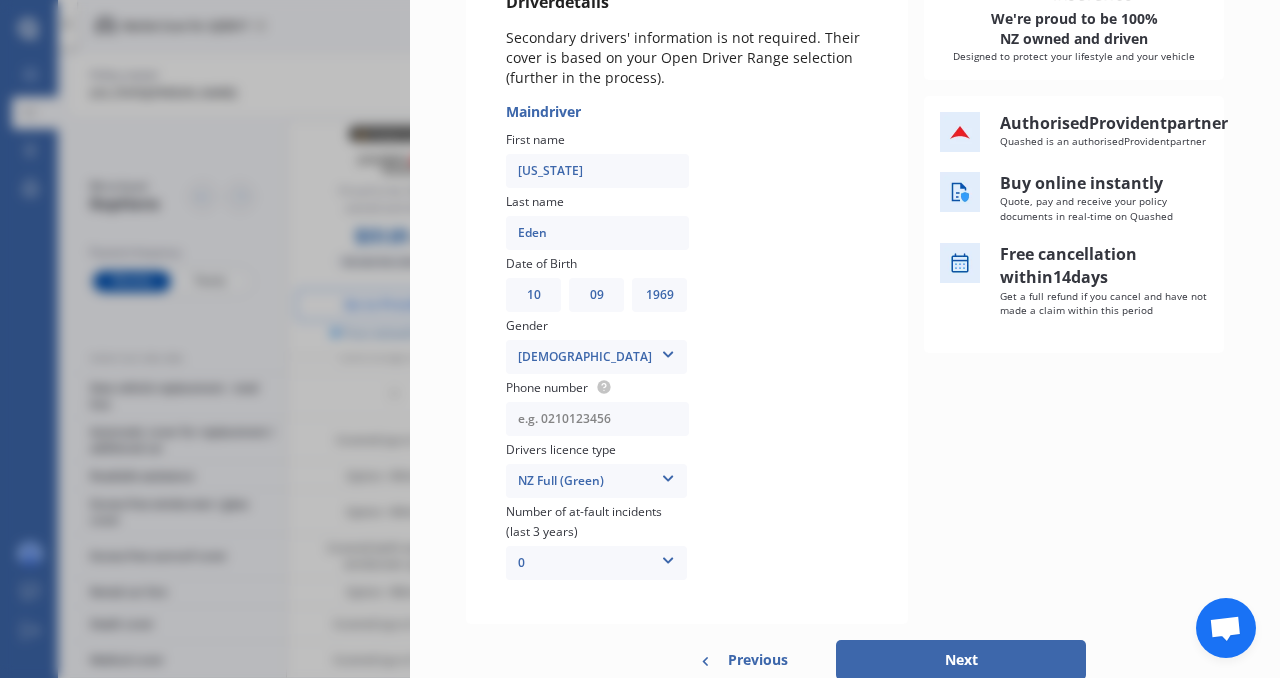click at bounding box center [597, 419] 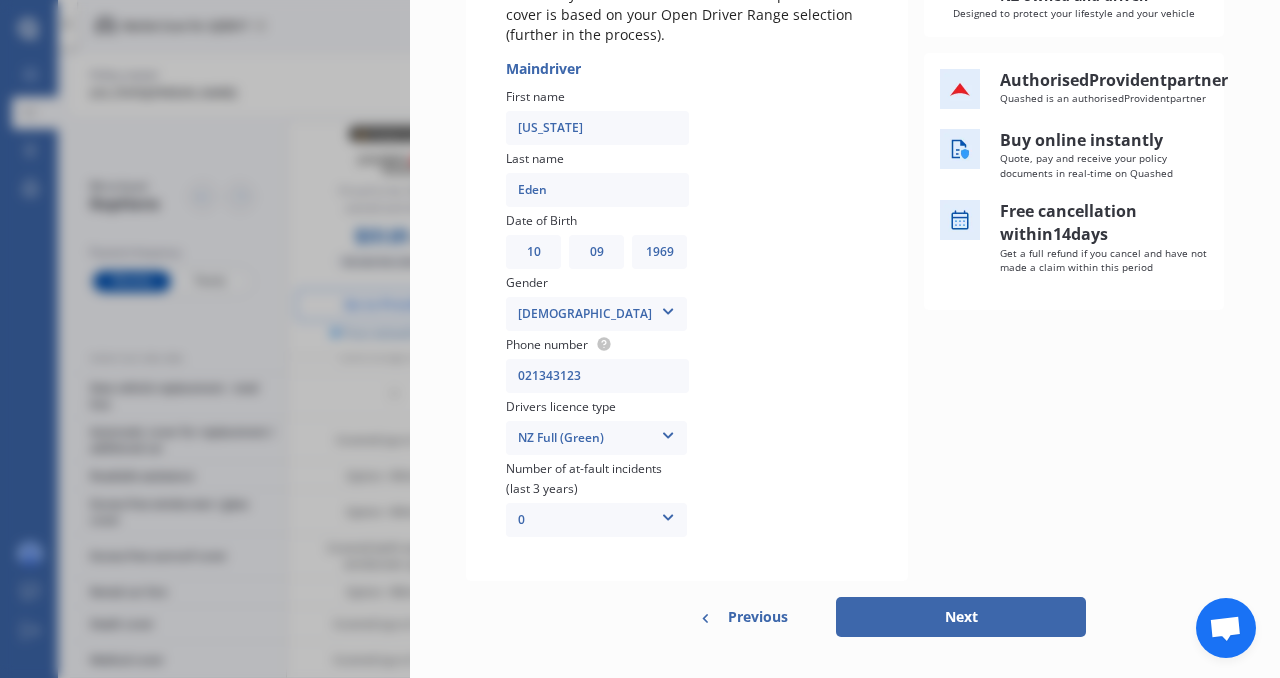 scroll, scrollTop: 348, scrollLeft: 0, axis: vertical 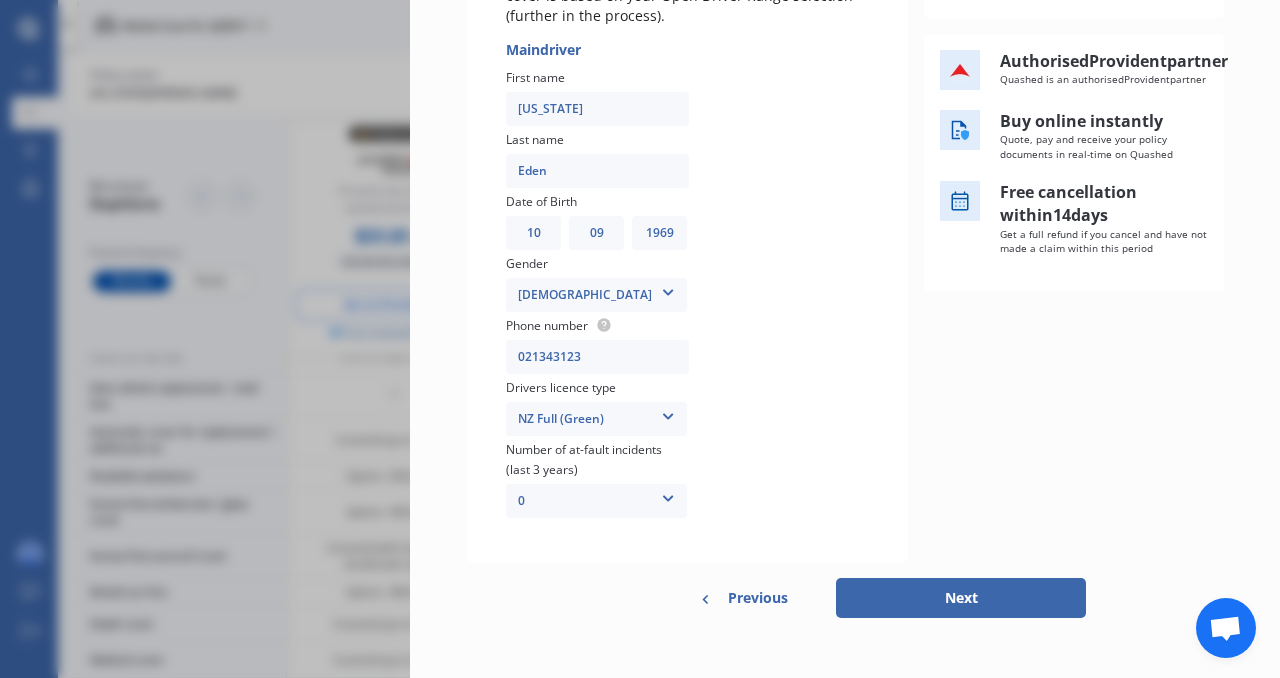 click on "Next" at bounding box center [961, 598] 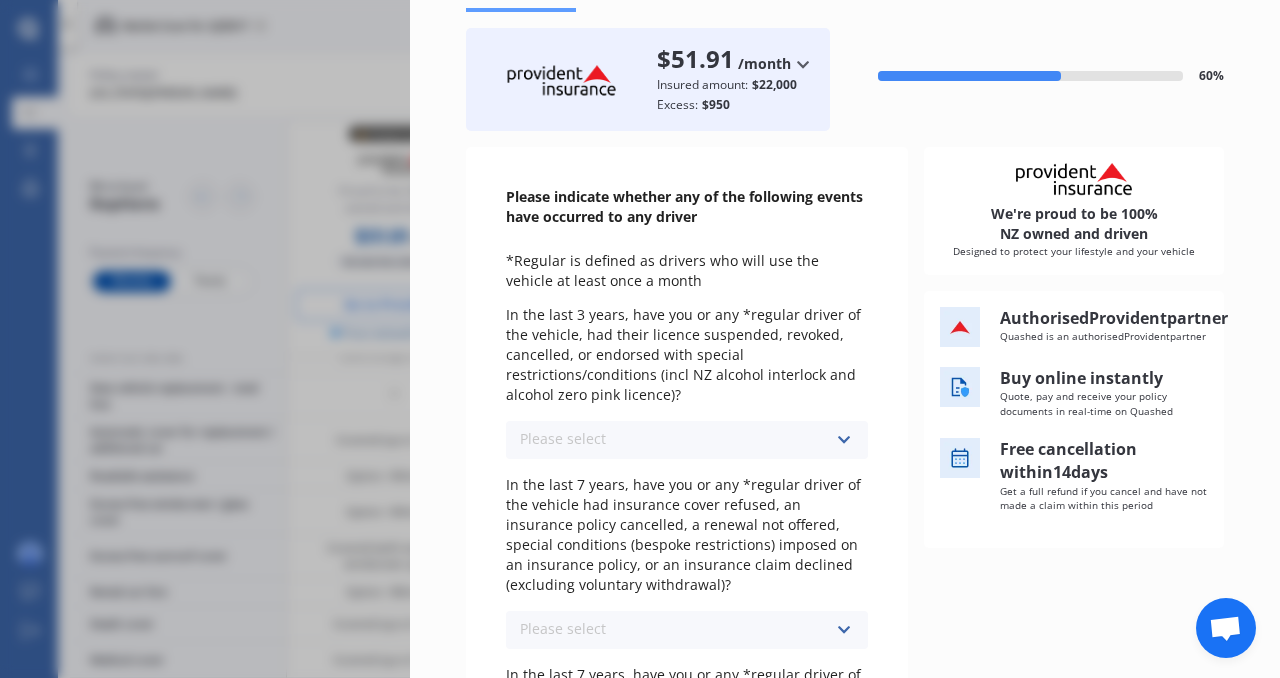 scroll, scrollTop: 93, scrollLeft: 0, axis: vertical 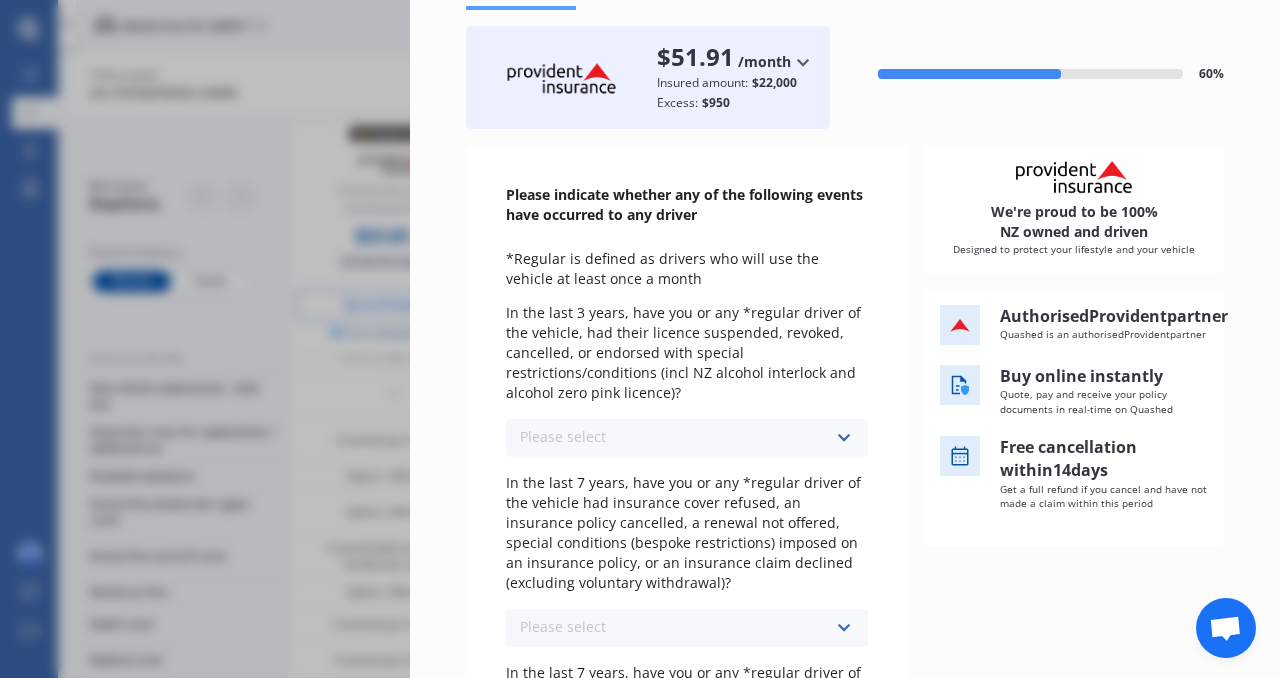 click on "Please select No Yes" at bounding box center [687, 438] 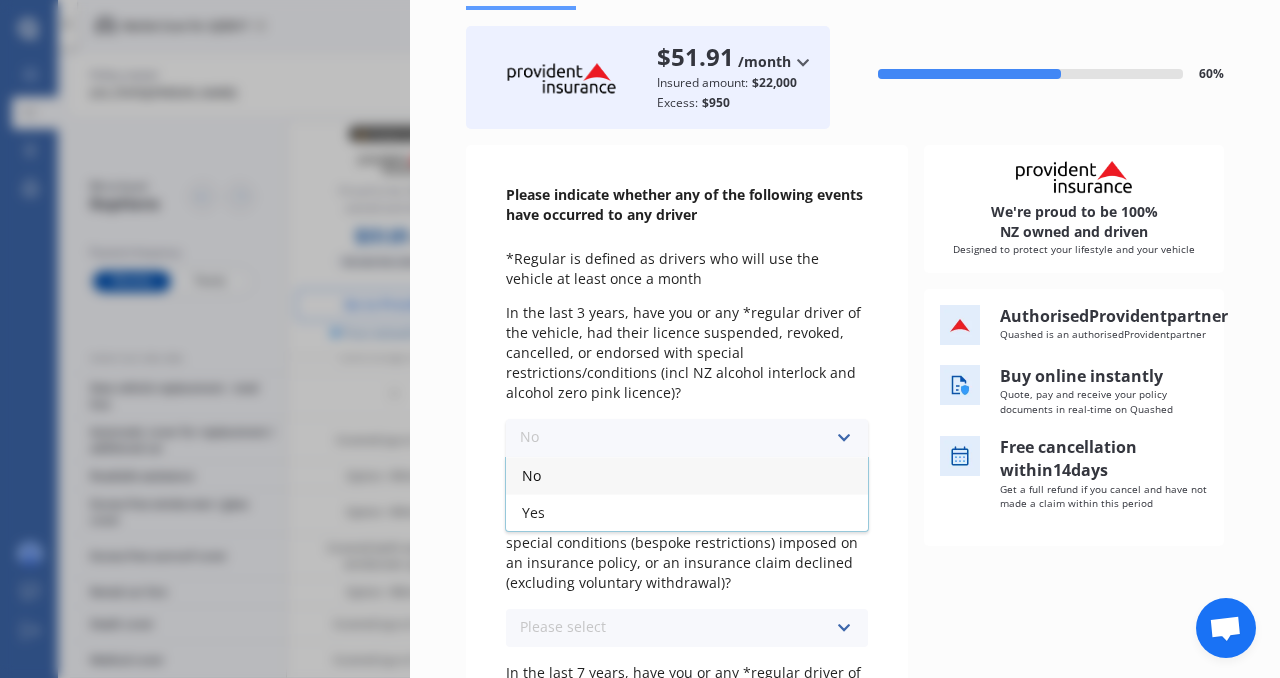 click on "No" at bounding box center (687, 475) 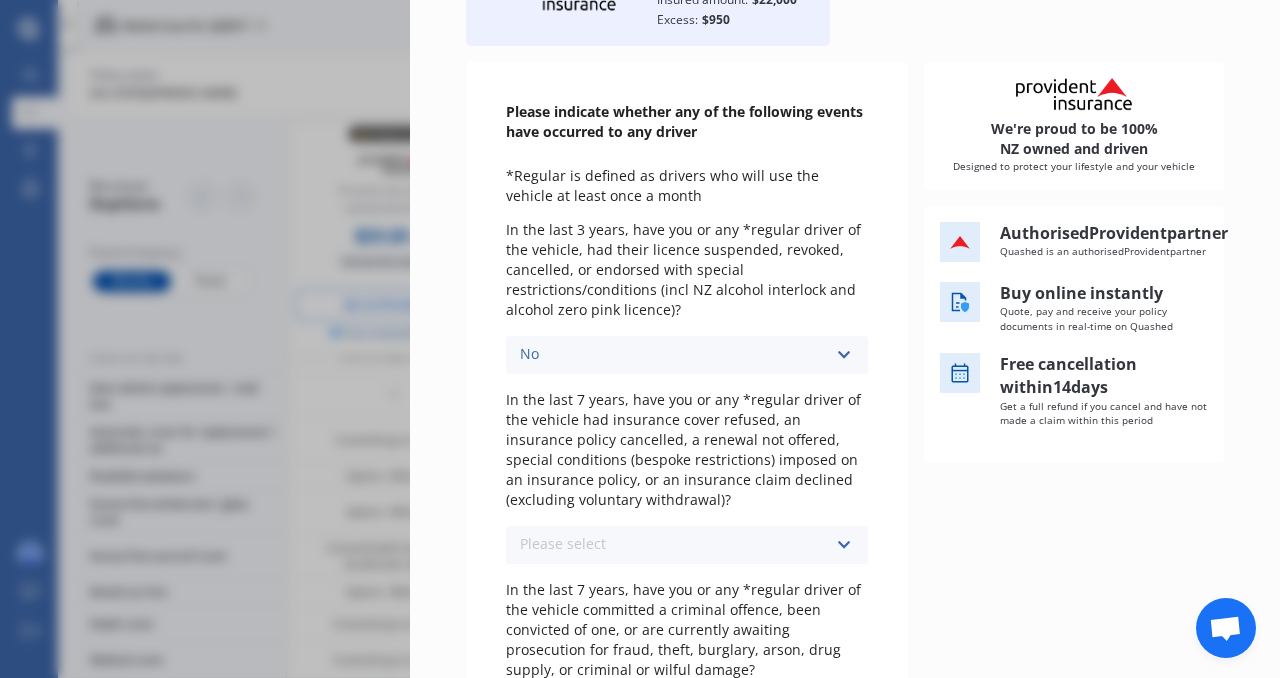 scroll, scrollTop: 185, scrollLeft: 0, axis: vertical 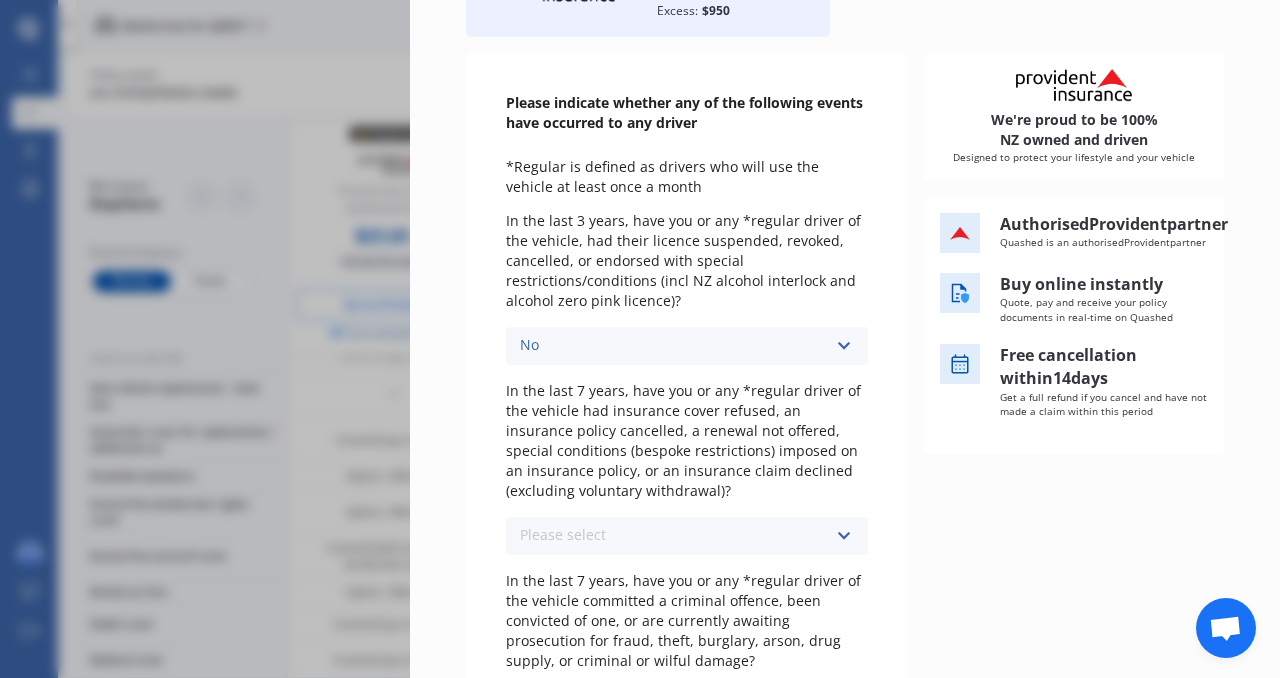 click at bounding box center (843, 536) 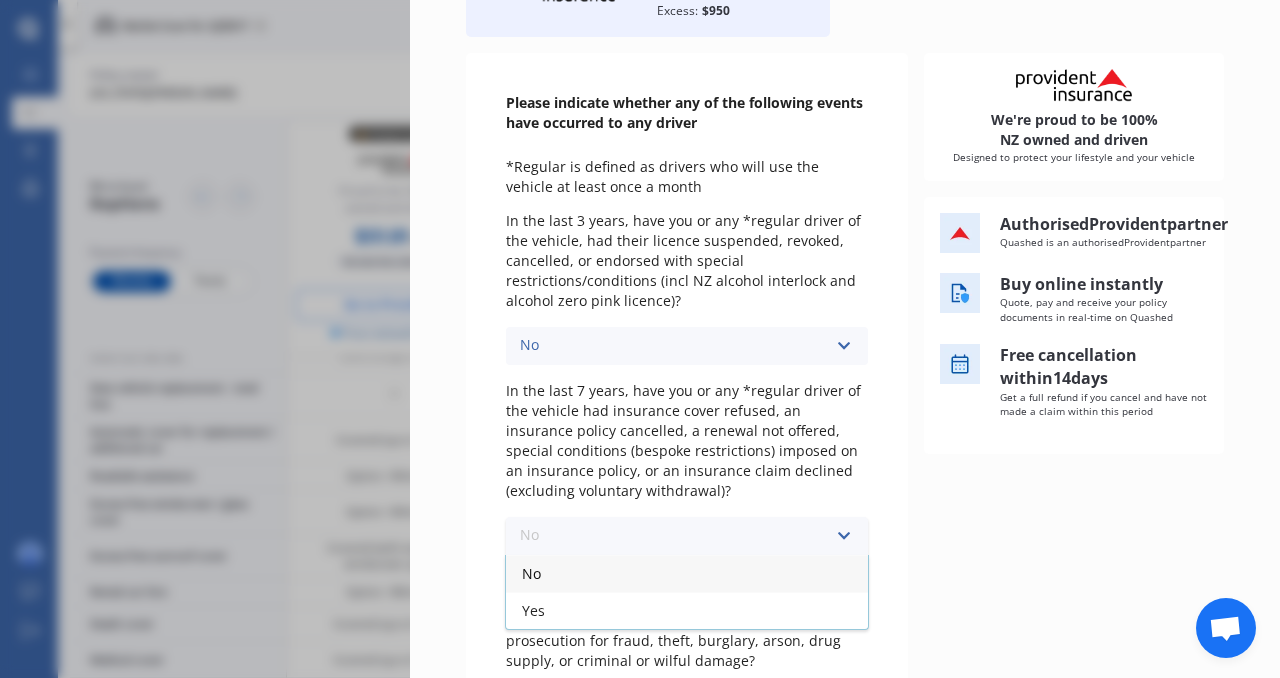 click on "No" at bounding box center (687, 573) 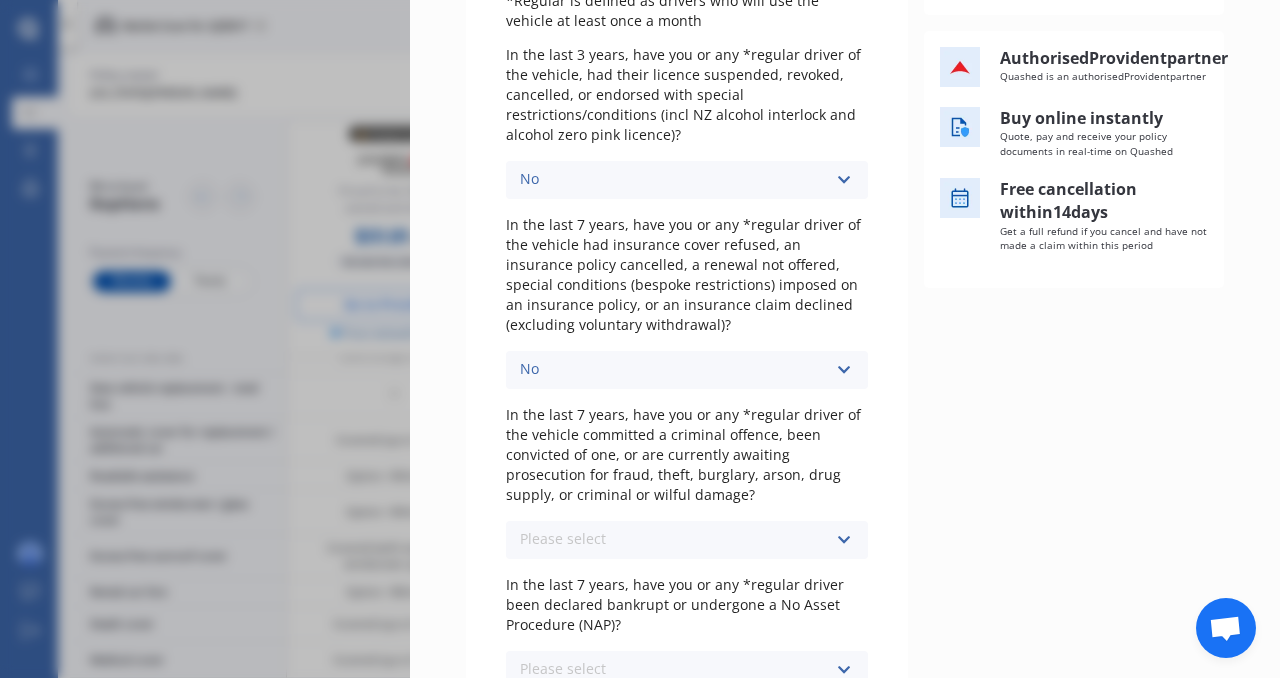 scroll, scrollTop: 360, scrollLeft: 0, axis: vertical 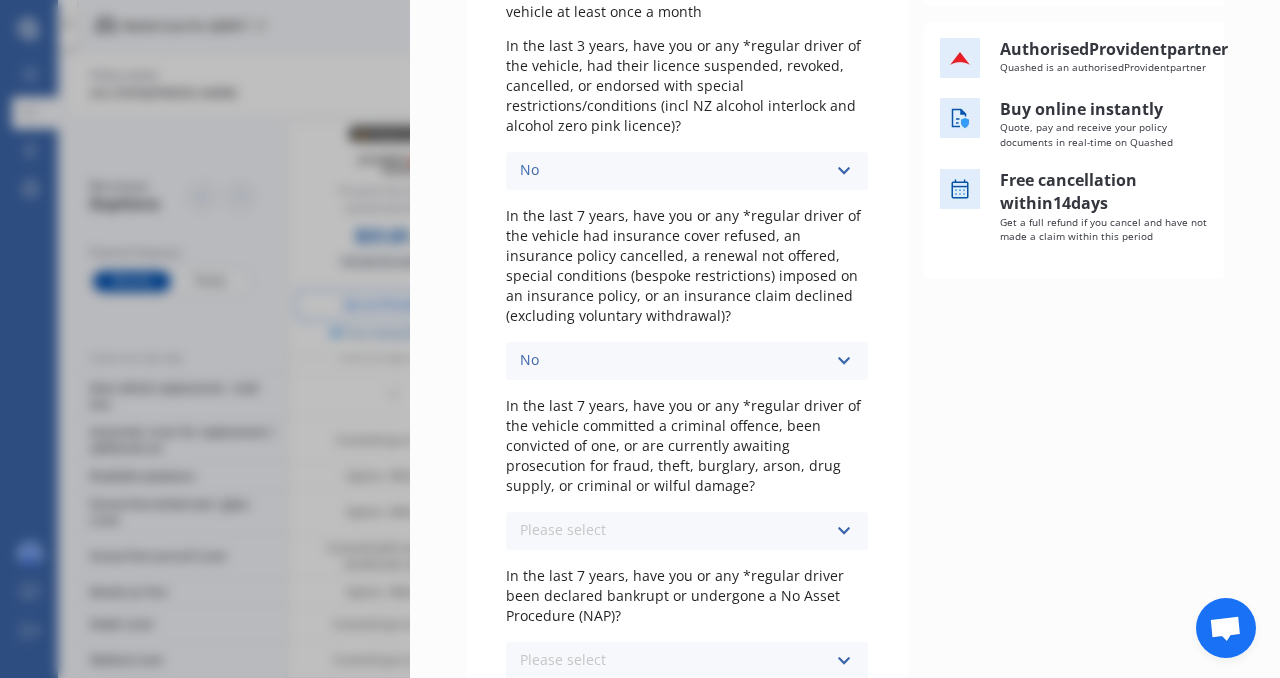 click on "Please select No Yes" at bounding box center (687, 531) 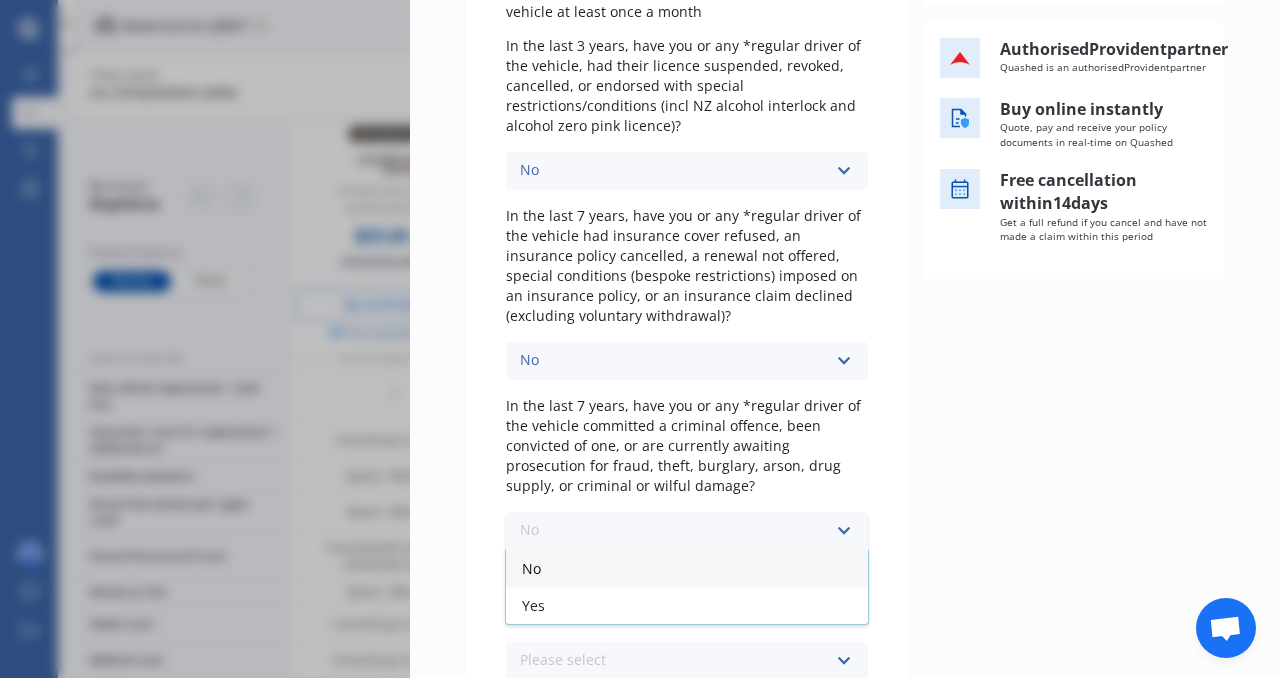 click on "No" at bounding box center [687, 568] 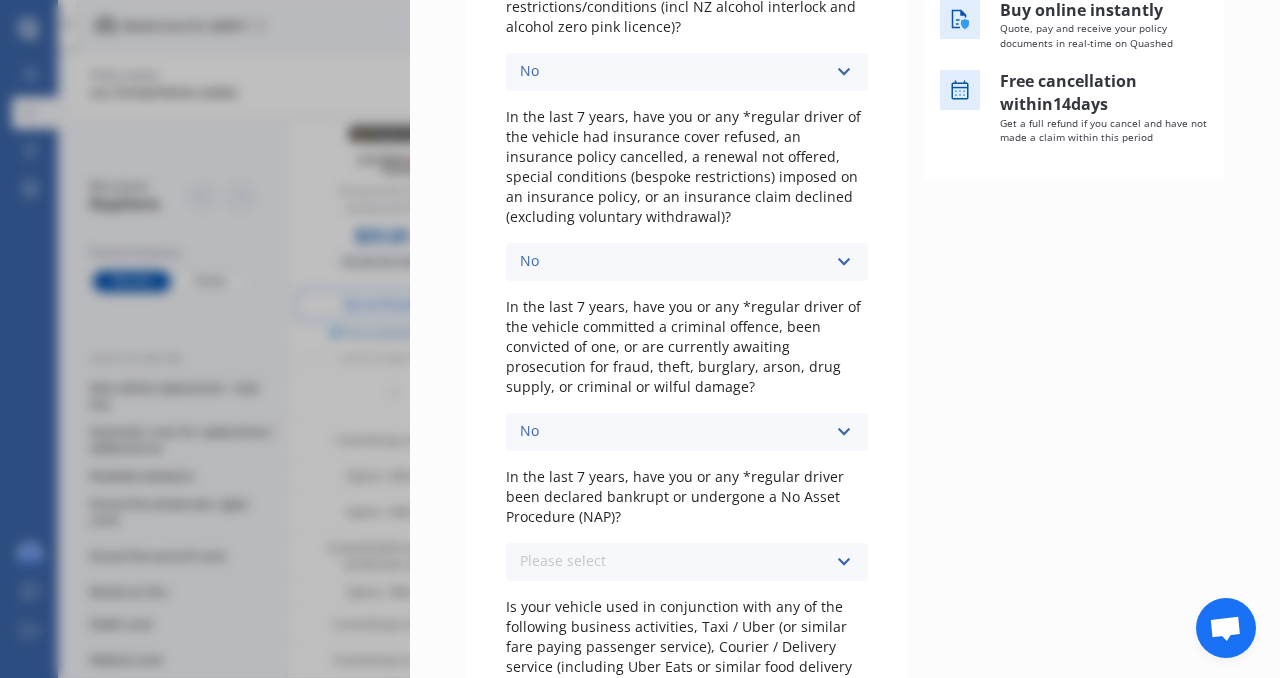 scroll, scrollTop: 461, scrollLeft: 0, axis: vertical 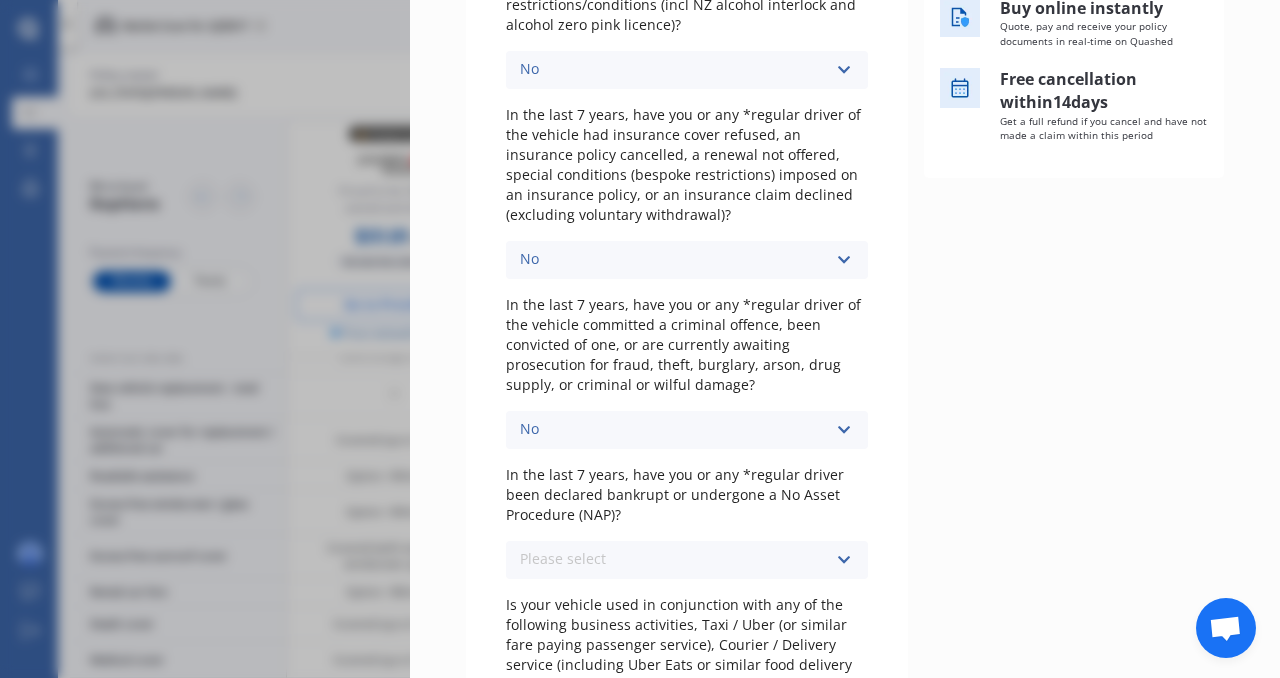 click on "Please select No Yes" at bounding box center [687, 560] 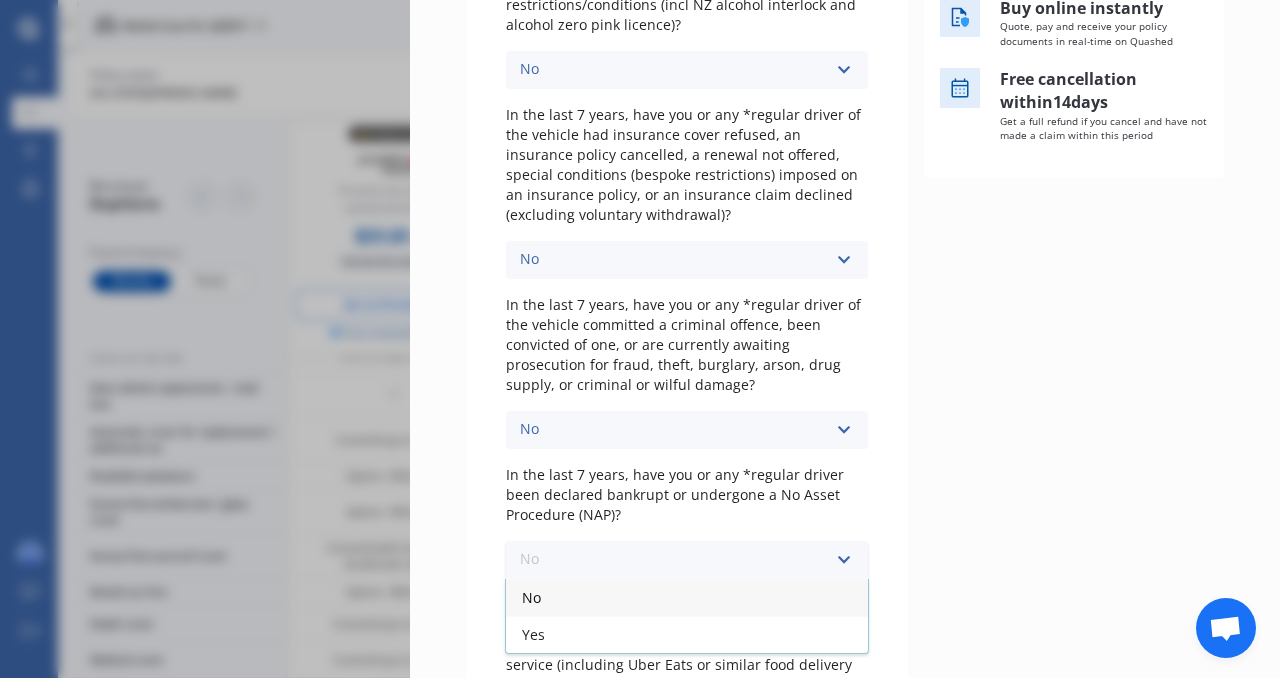 click on "No" at bounding box center [687, 597] 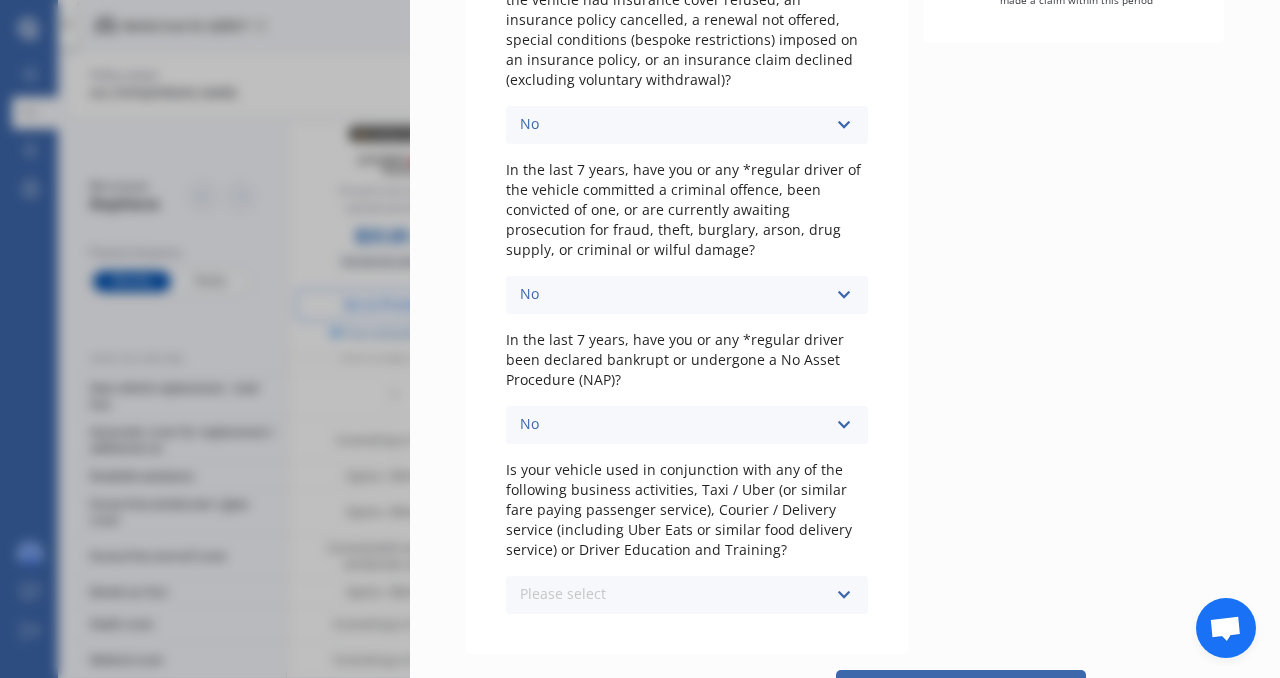 scroll, scrollTop: 608, scrollLeft: 0, axis: vertical 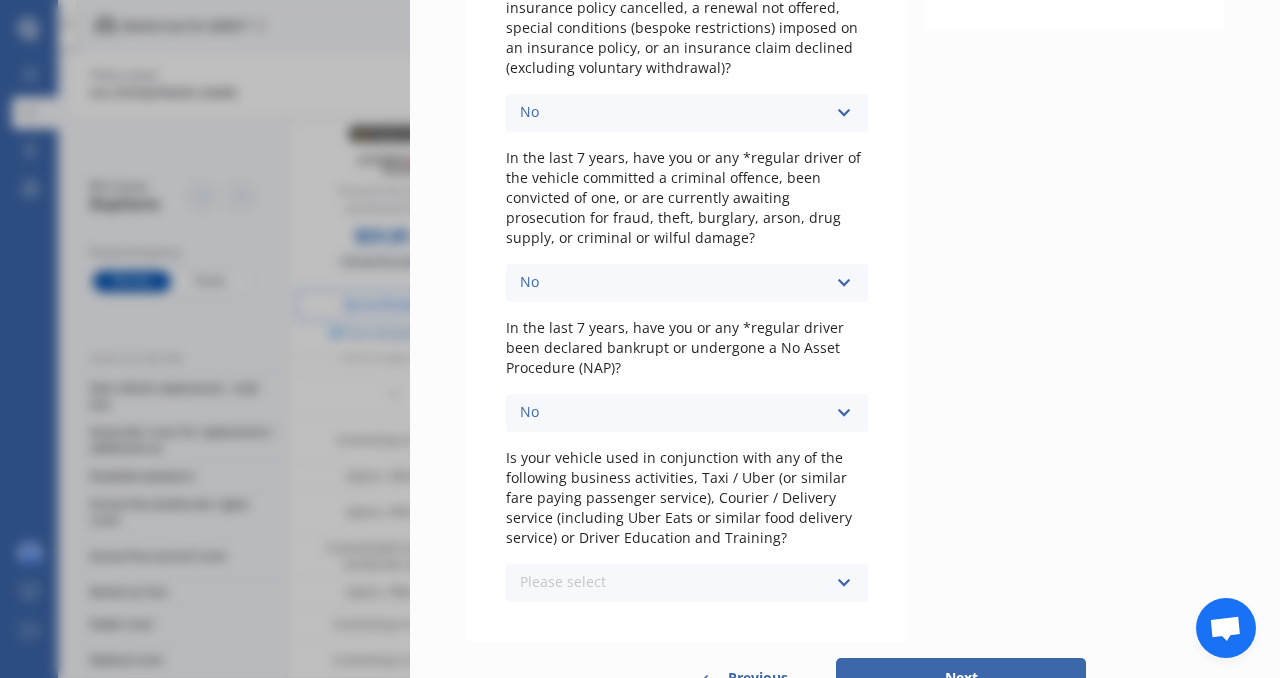 click on "Please select No Yes" at bounding box center (687, 583) 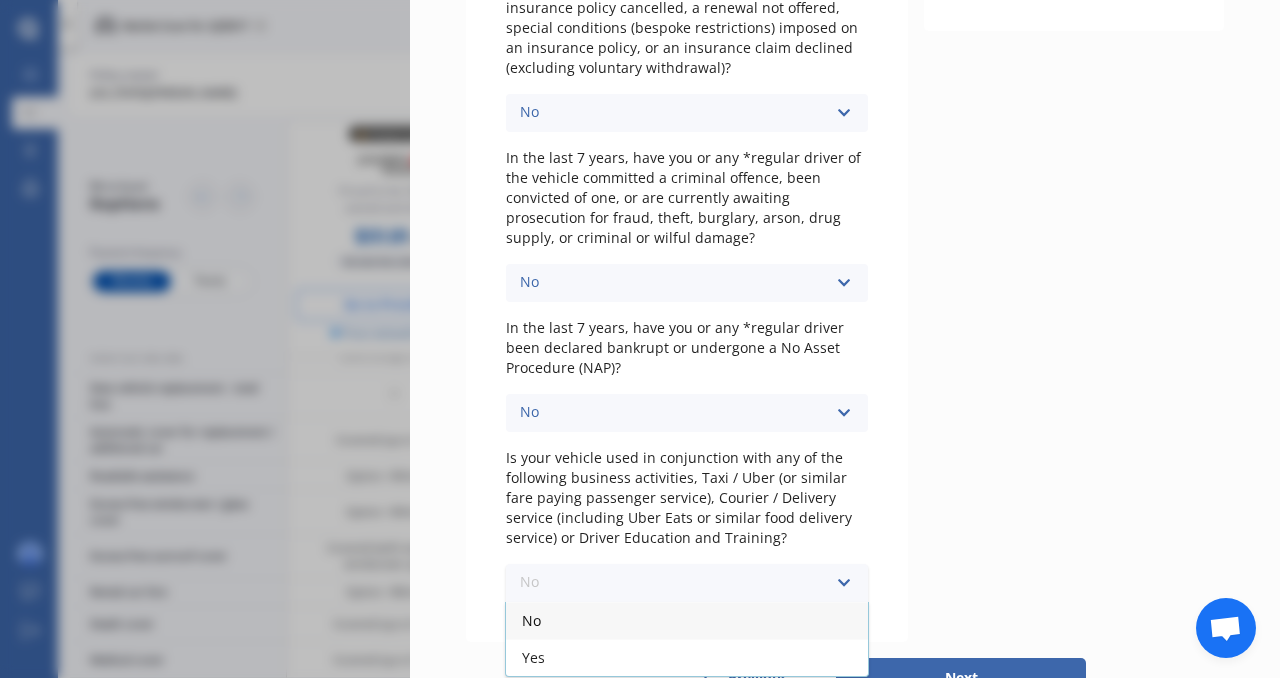 click on "No" at bounding box center [687, 620] 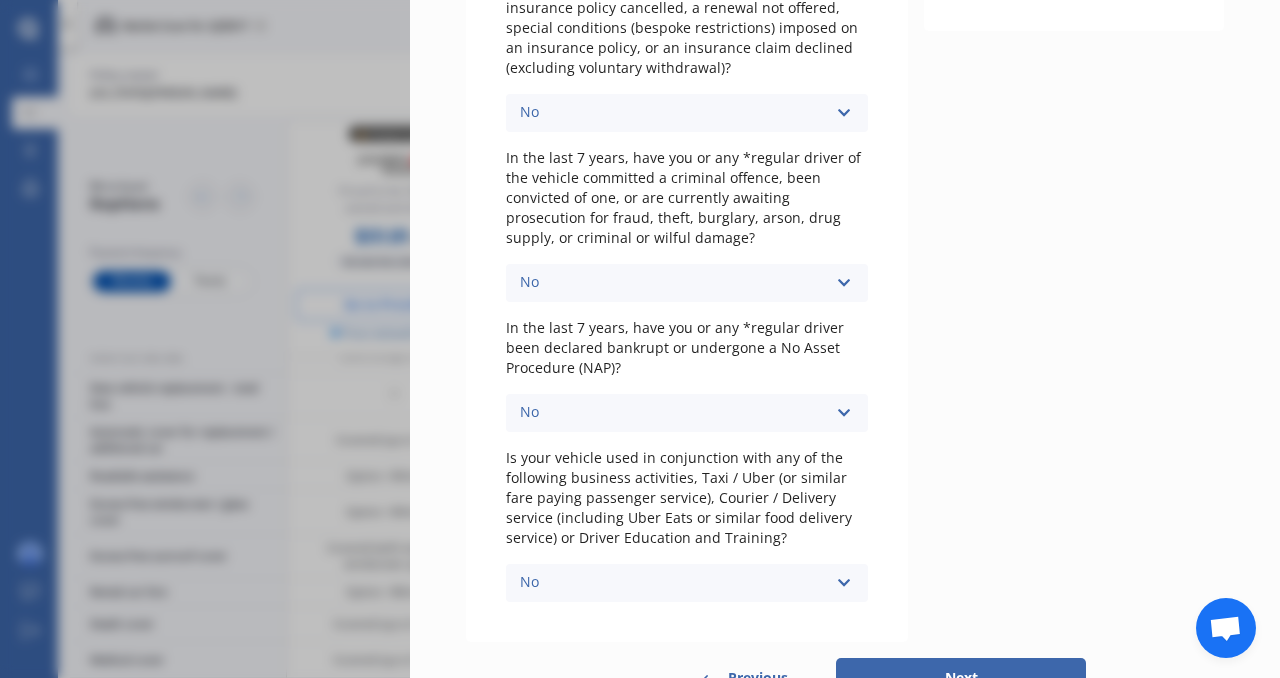 click on "Next" at bounding box center [961, 678] 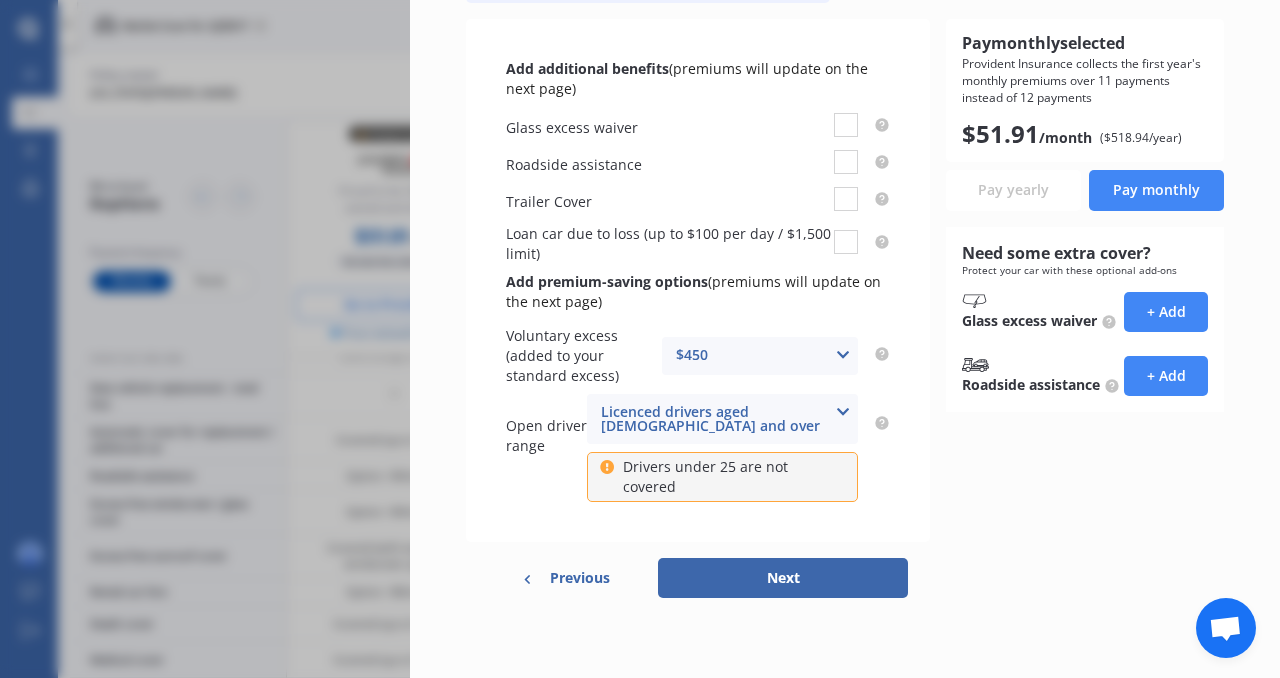 scroll, scrollTop: 0, scrollLeft: 0, axis: both 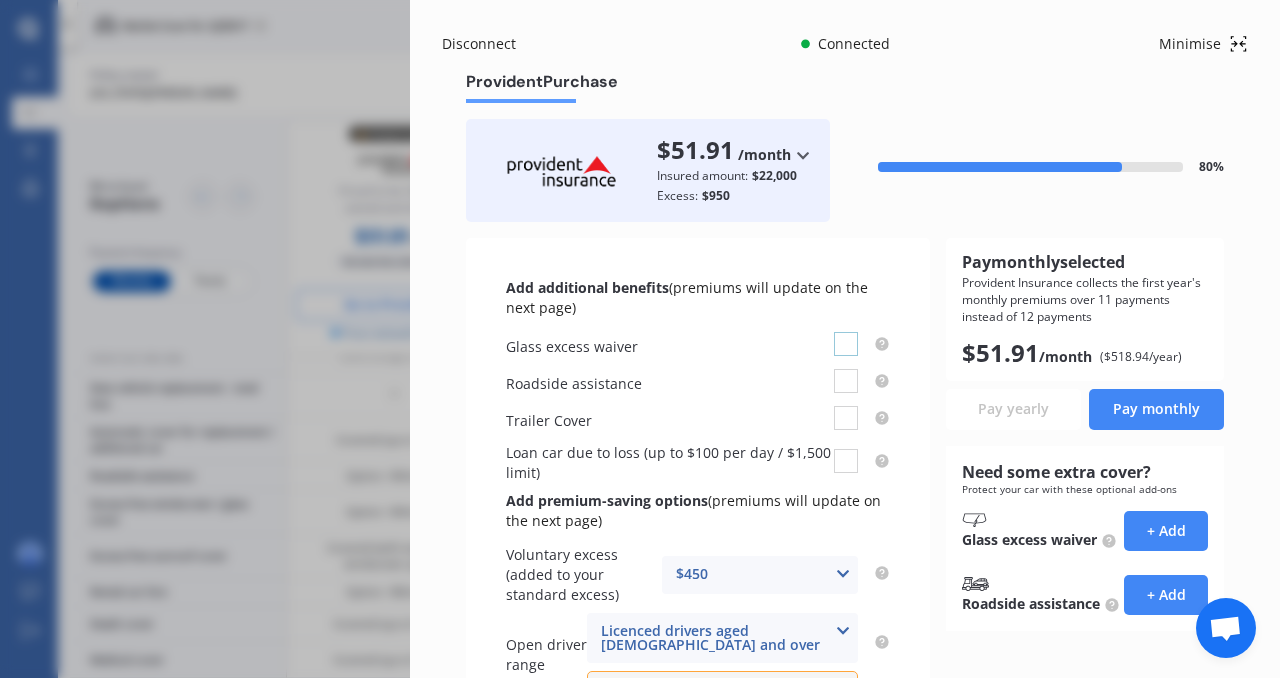 drag, startPoint x: 833, startPoint y: 346, endPoint x: 849, endPoint y: 352, distance: 17.088007 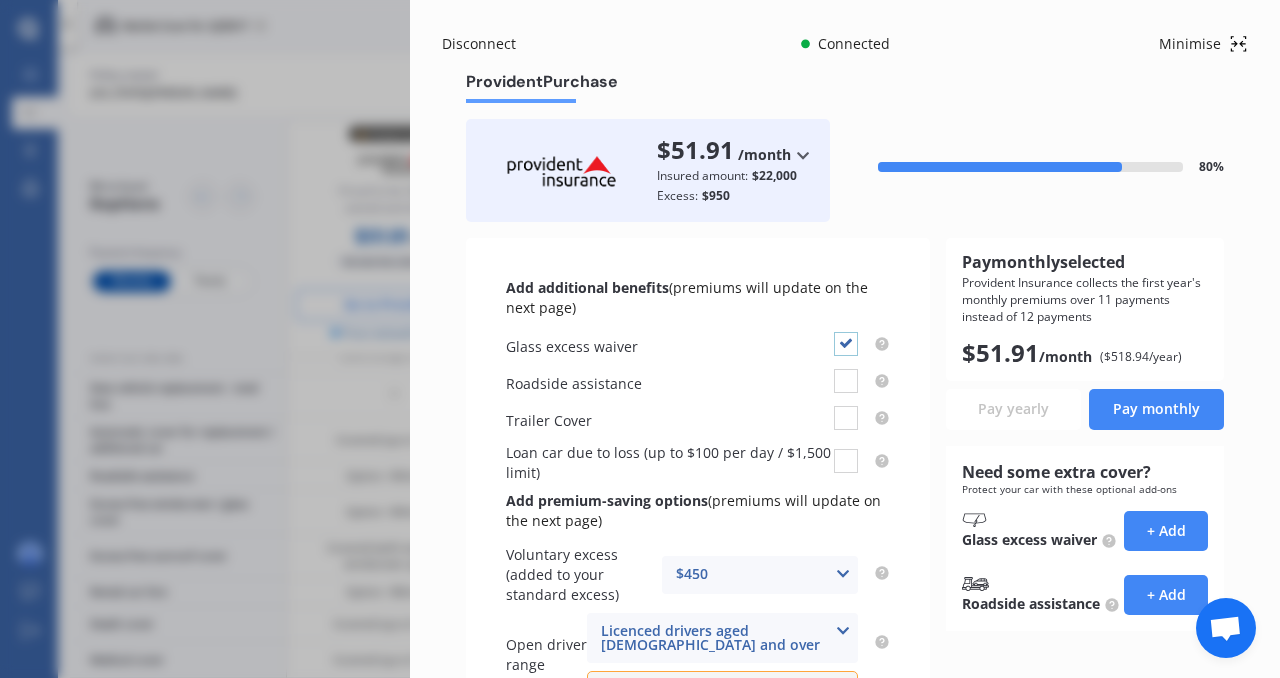 checkbox on "true" 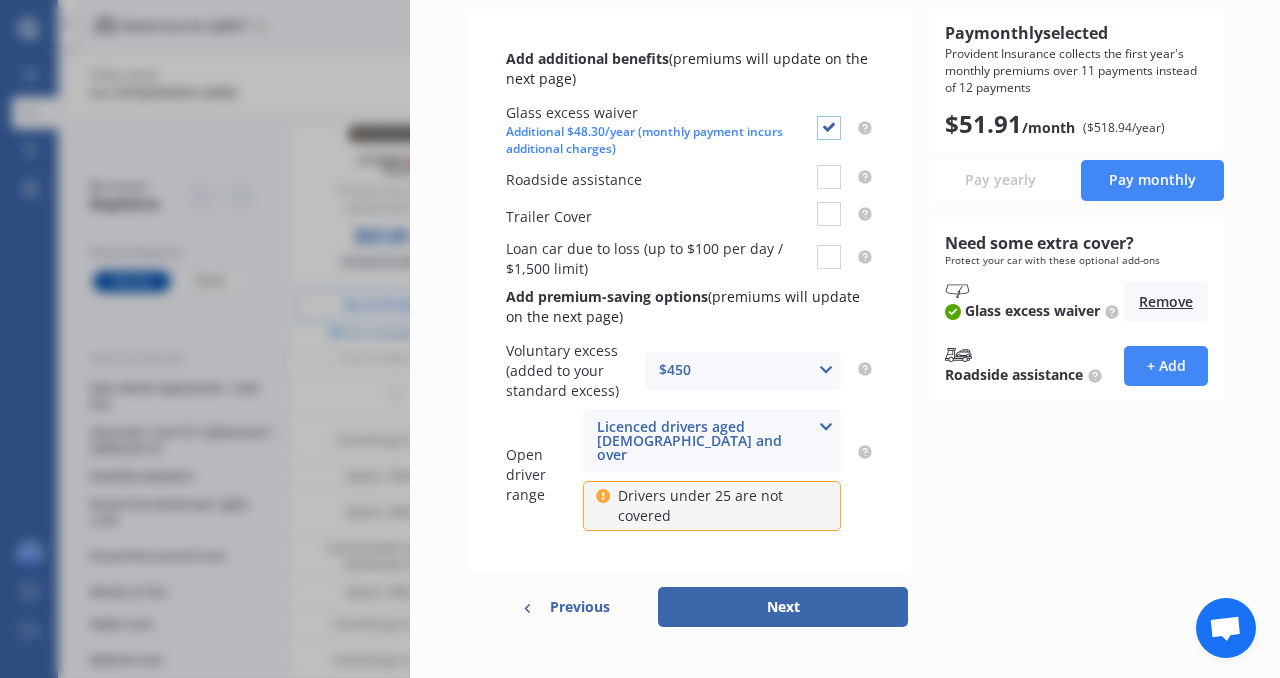 scroll, scrollTop: 241, scrollLeft: 0, axis: vertical 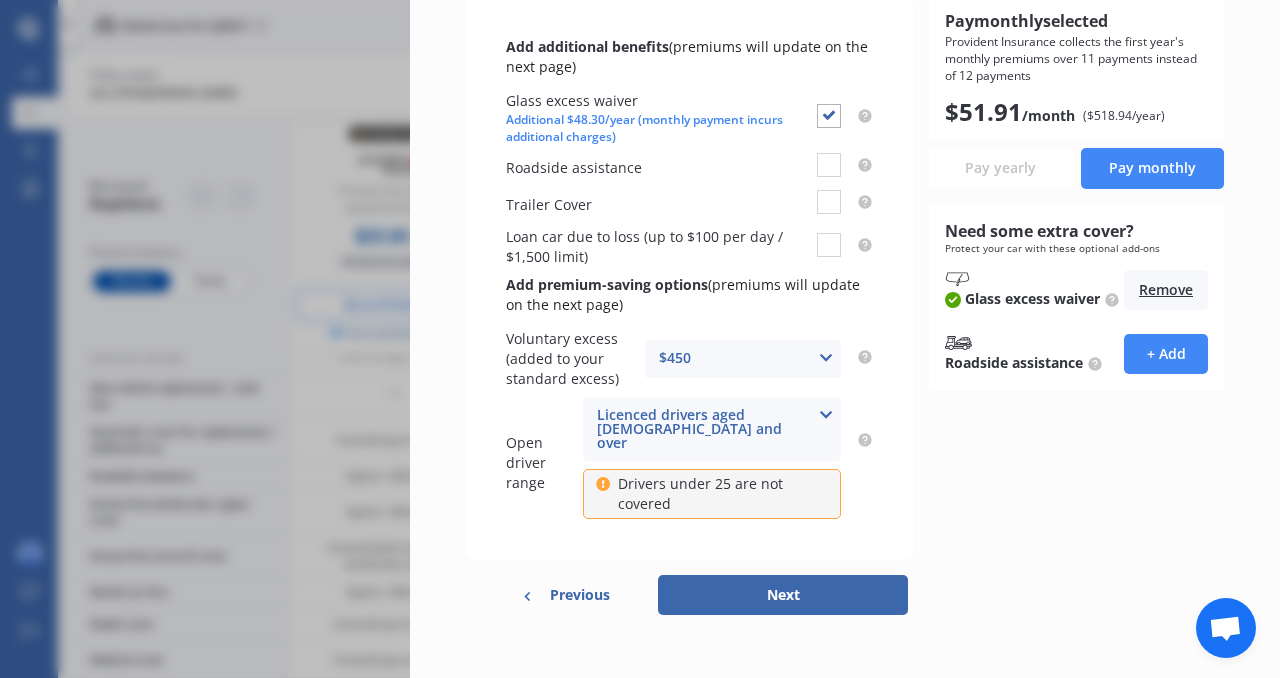click at bounding box center [826, 358] 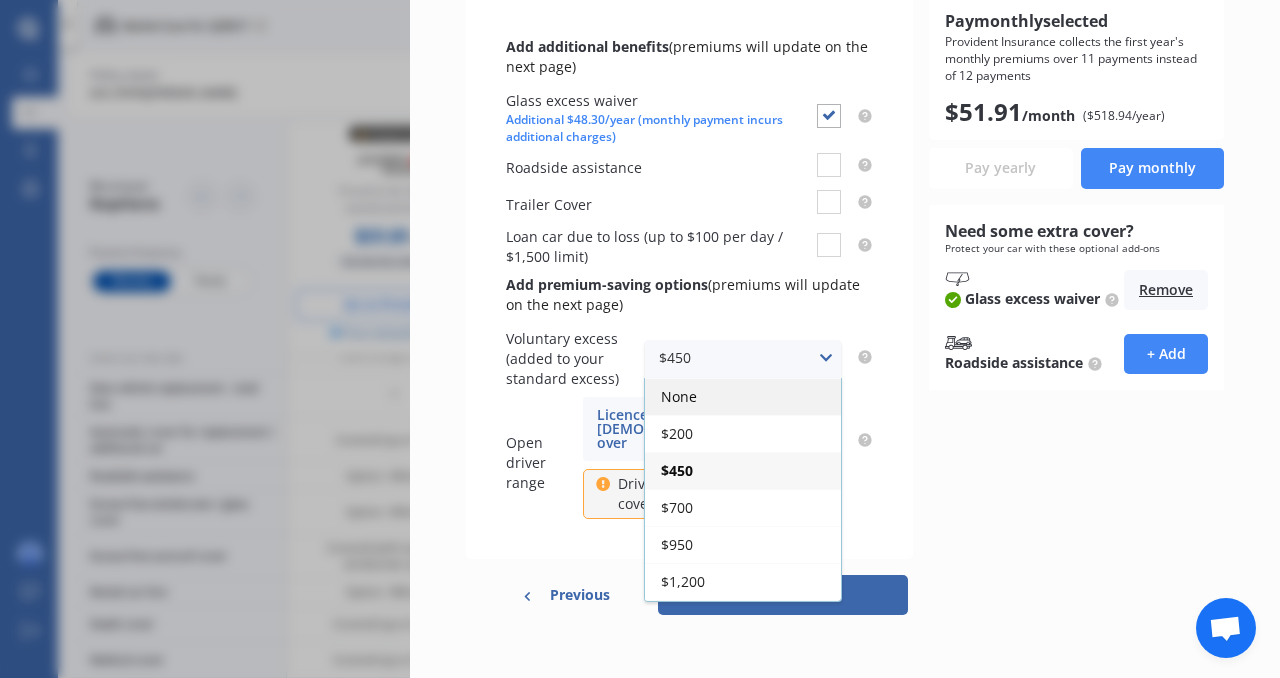 click on "None" at bounding box center (743, 396) 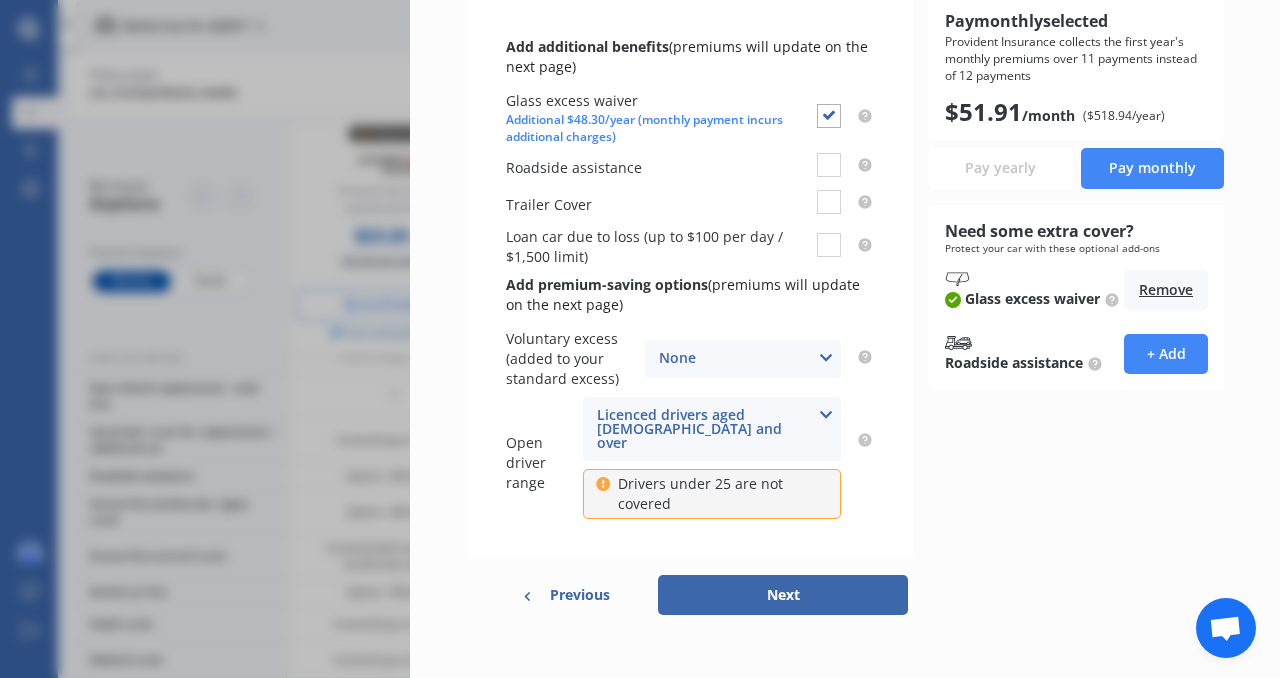 click on "Licenced drivers aged 25 and over Licenced drivers aged 16 and over Licenced drivers aged 21 and over Licenced drivers aged 25 and over" at bounding box center (712, 429) 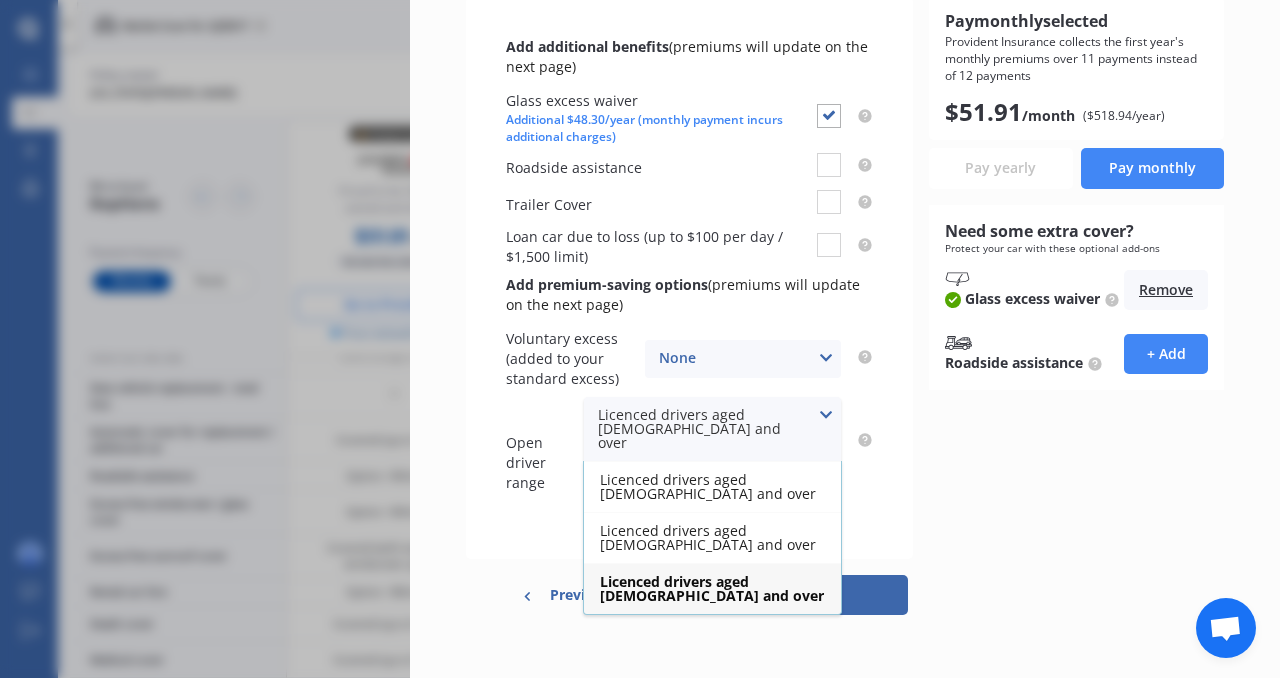 click on "Licenced drivers aged 25 and over" at bounding box center [712, 588] 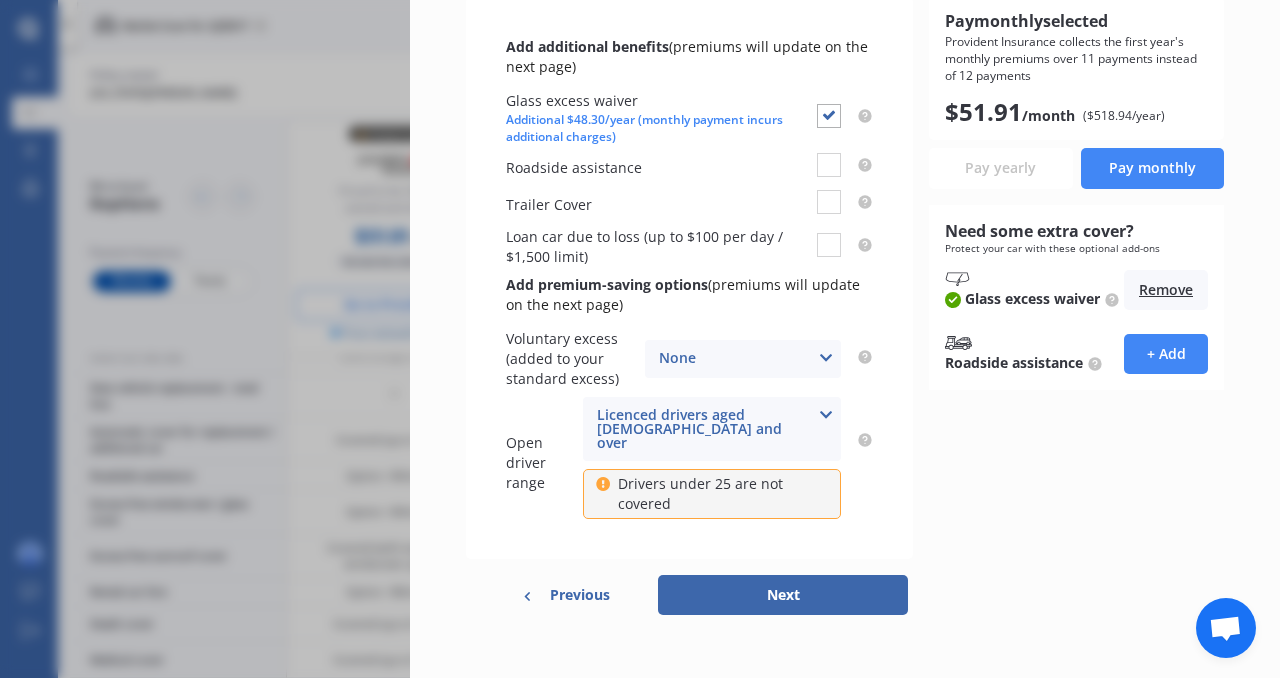 click on "Add additional benefits  (premiums will update on the next page) Glass excess waiver  Additional $48.30/year (monthly payment incurs additional charges) Roadside assistance  Trailer Cover  Loan car due to loss (up to $100 per day / $1,500 limit)  Add premium-saving options  (premiums will update on the next page) Voluntary excess (added to your standard excess)  None None $200 $450 $700 $950 $1,200 $1,700 Open driver range  Licenced drivers aged 25 and over Licenced drivers aged 16 and over Licenced drivers aged 21 and over Licenced drivers aged 25 and over Drivers under 25 are not covered Pay  monthly  selected Provident Insurance collects the first year's monthly premiums over 11 payments instead of 12 payments $ 51.91 /month ($ 518.94 /year) Pay yearly Pay monthly Need some extra cover? Protect your car with these optional add-ons Glass excess waiver Remove Roadside assistance + Add" at bounding box center (845, 278) 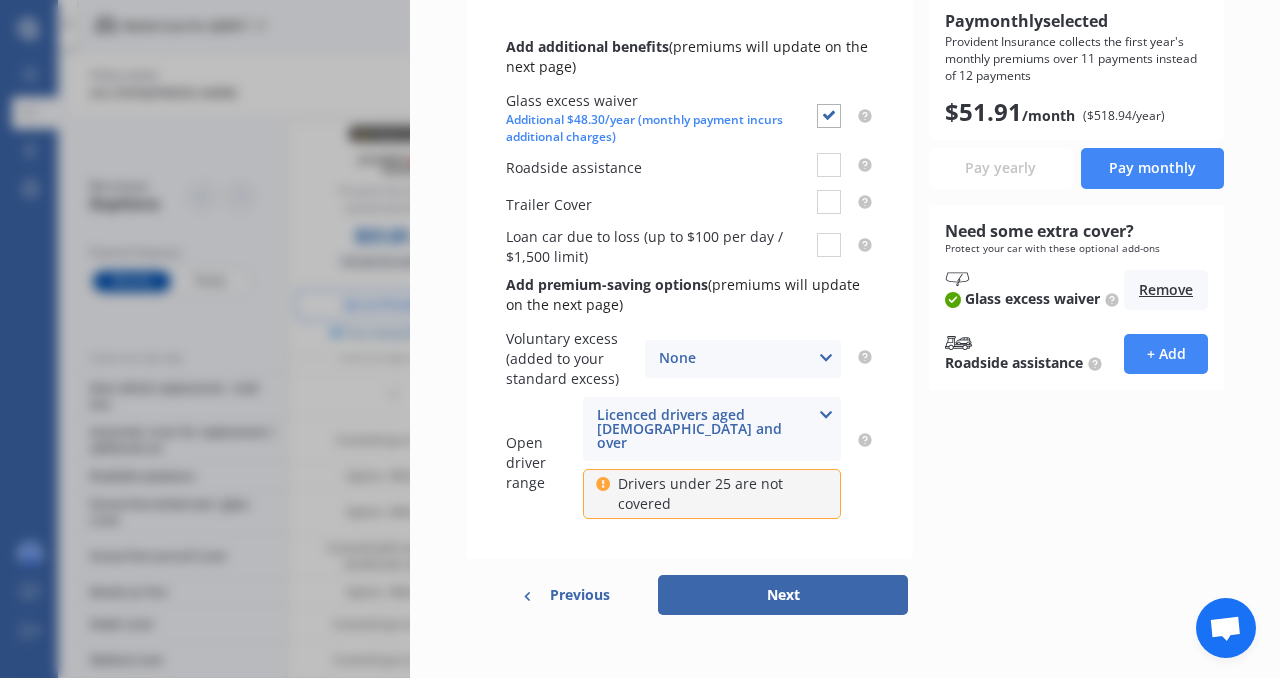 click on "Next" at bounding box center (783, 595) 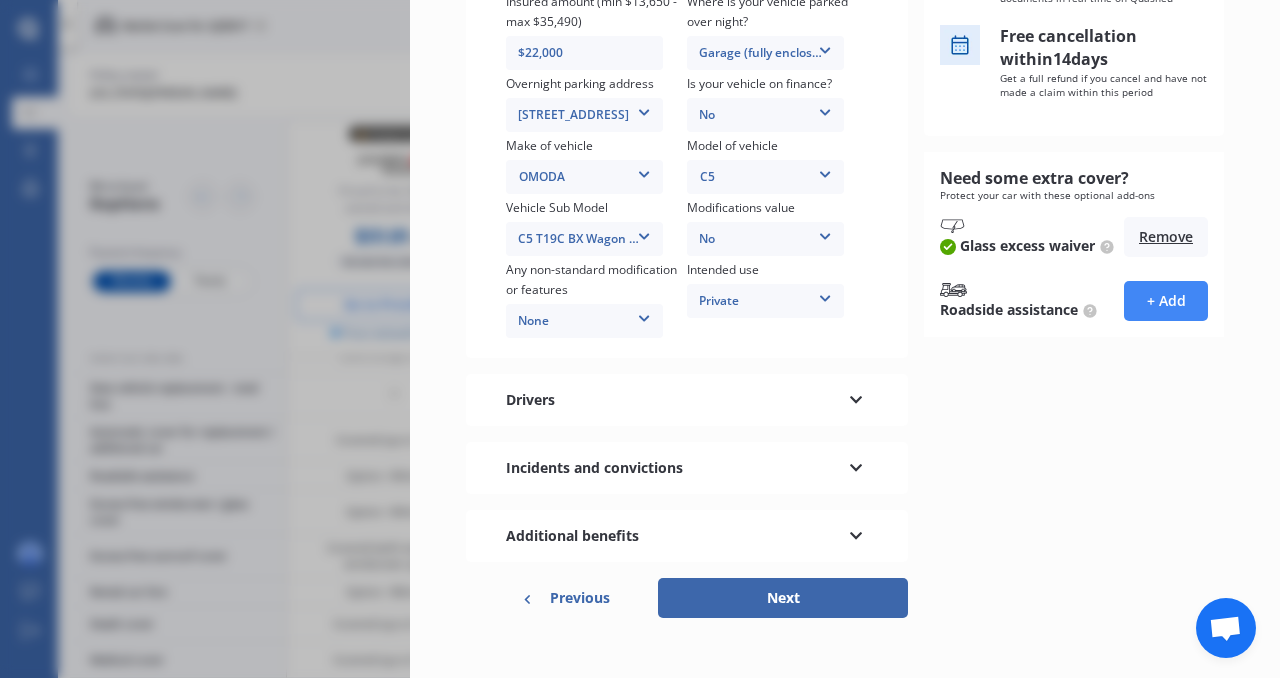 scroll, scrollTop: 380, scrollLeft: 0, axis: vertical 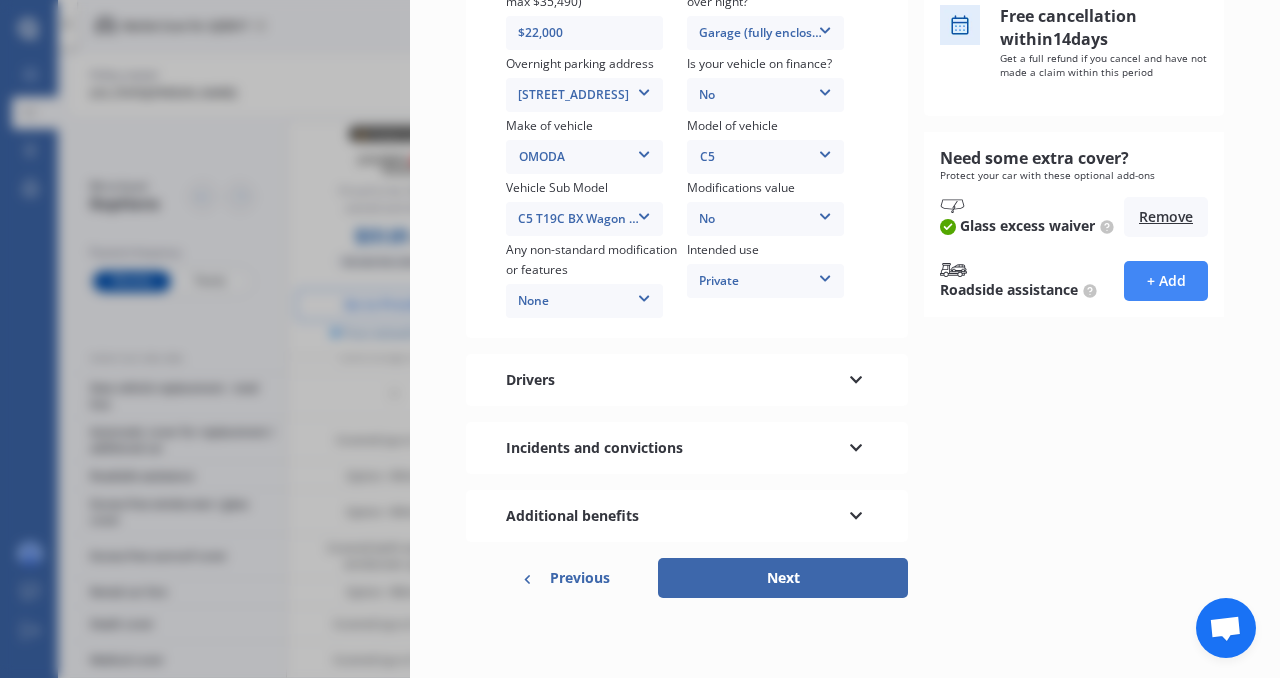 click at bounding box center (856, 377) 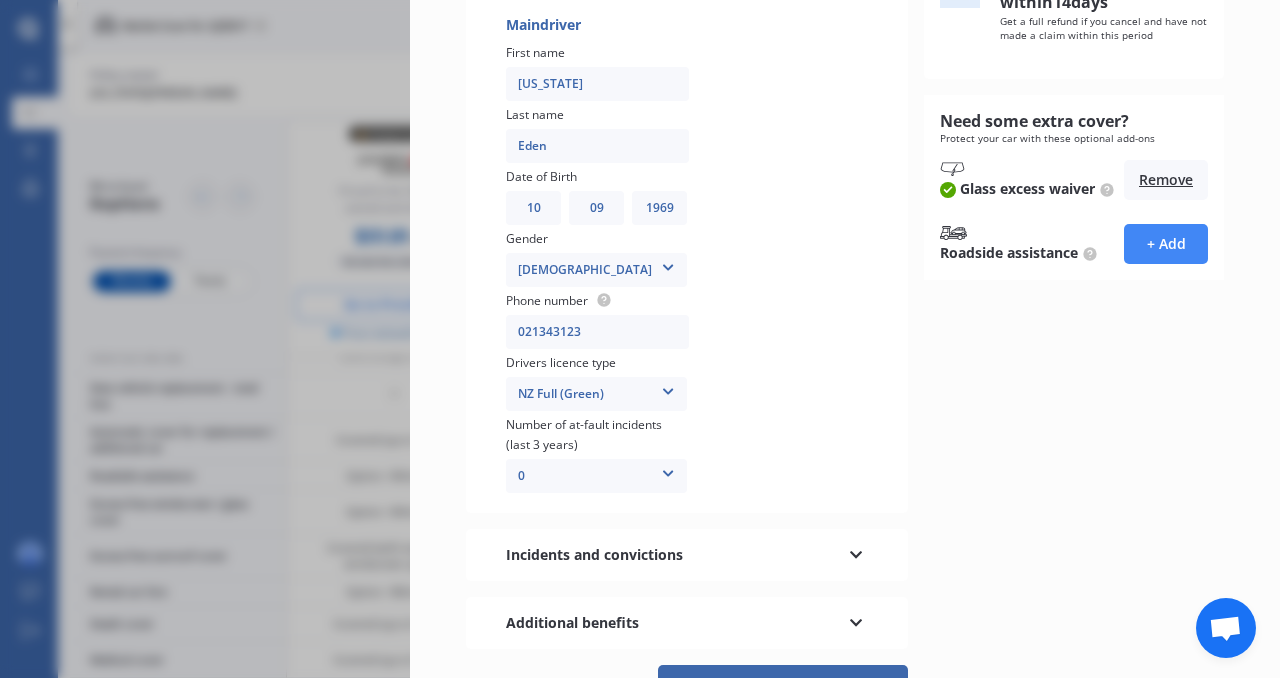 scroll, scrollTop: 524, scrollLeft: 0, axis: vertical 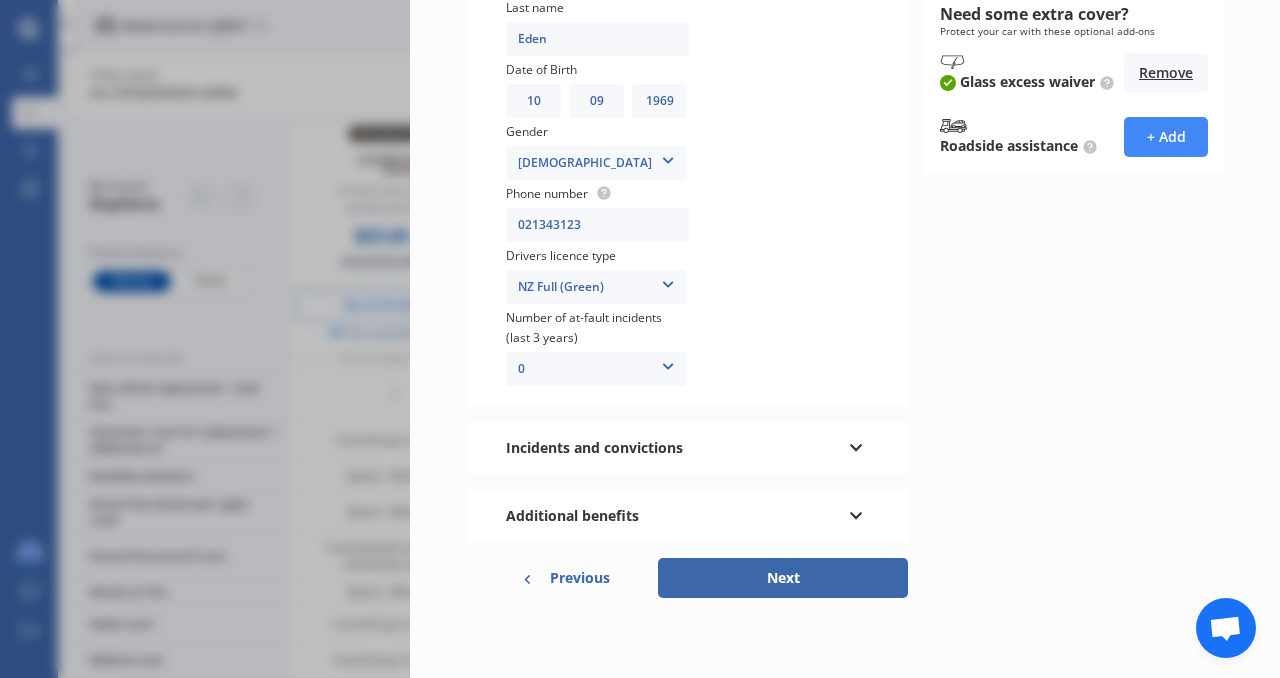 click at bounding box center [856, 445] 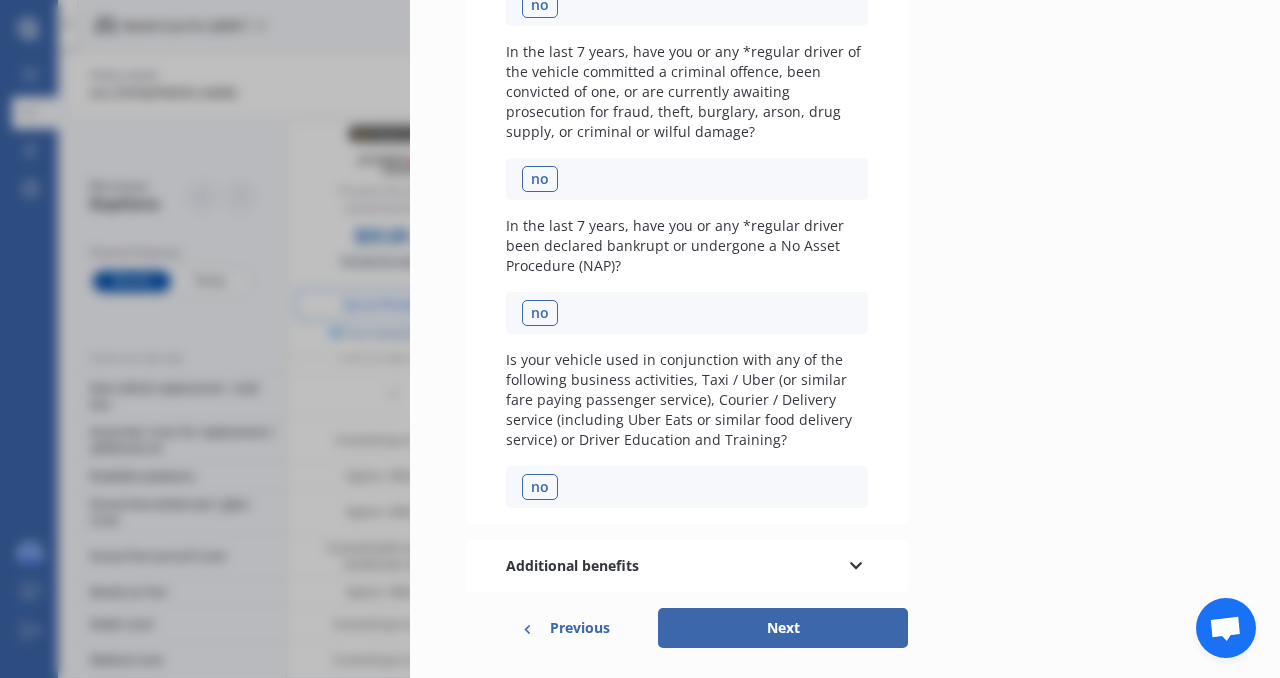 scroll, scrollTop: 802, scrollLeft: 0, axis: vertical 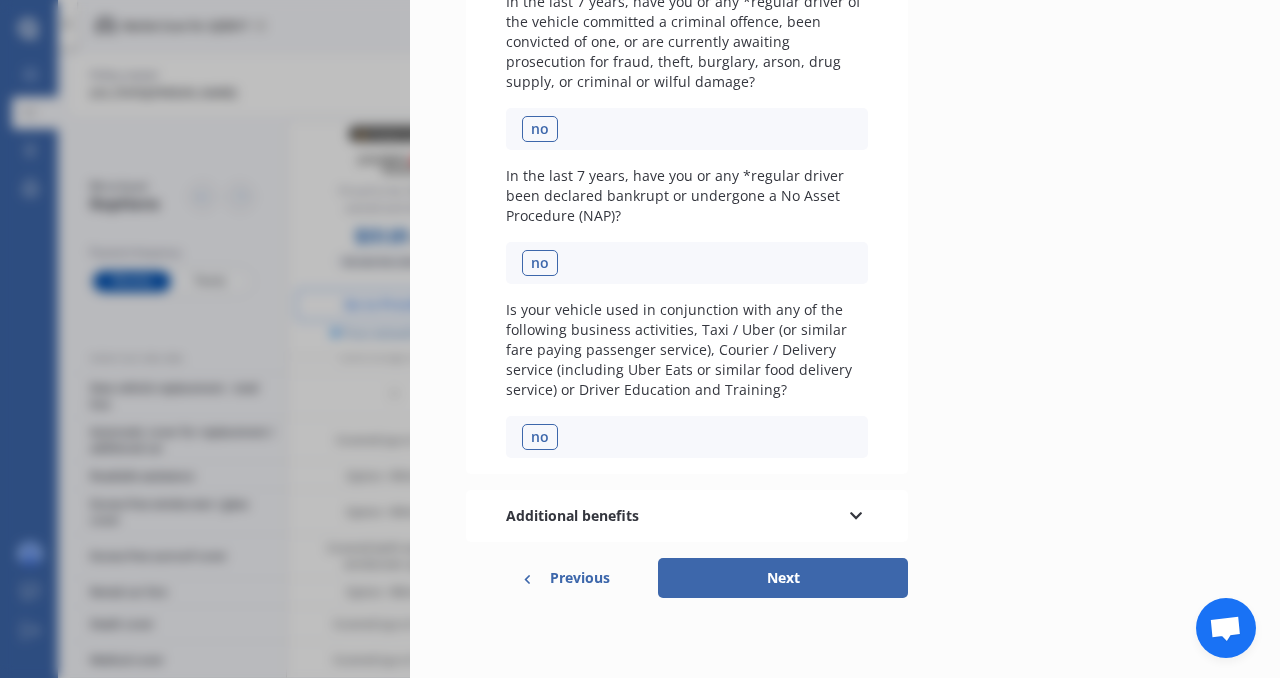 click at bounding box center (856, 513) 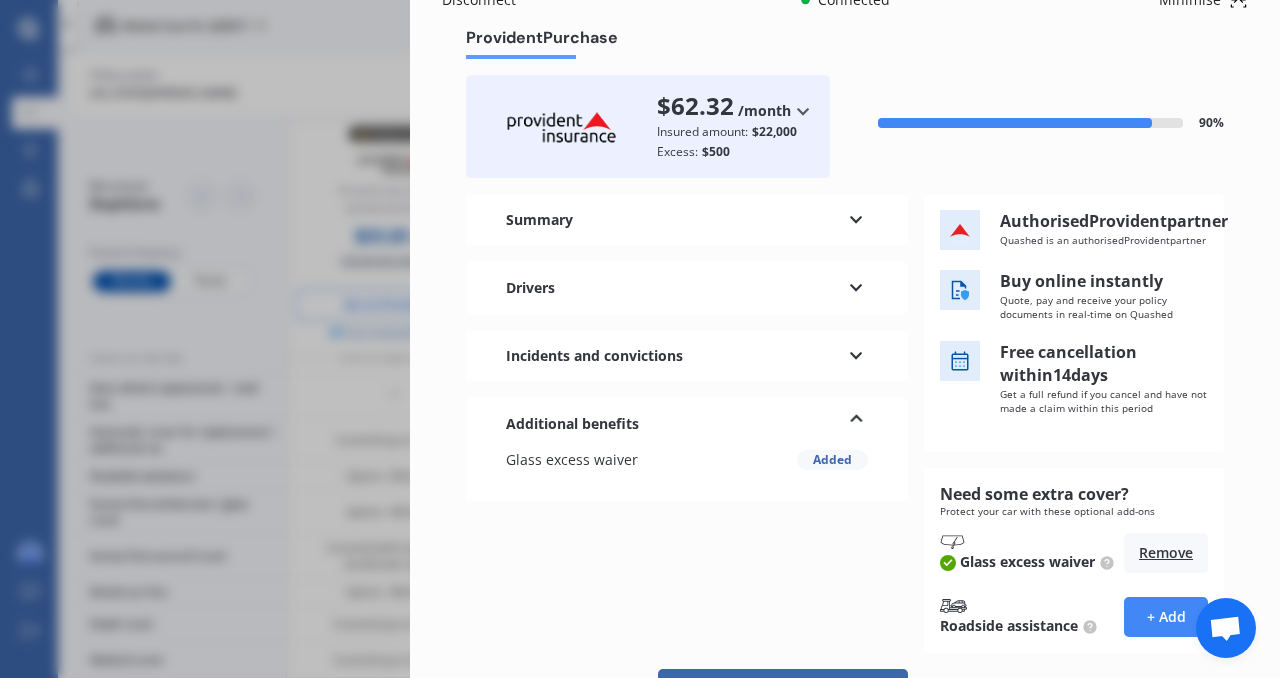 scroll, scrollTop: 43, scrollLeft: 0, axis: vertical 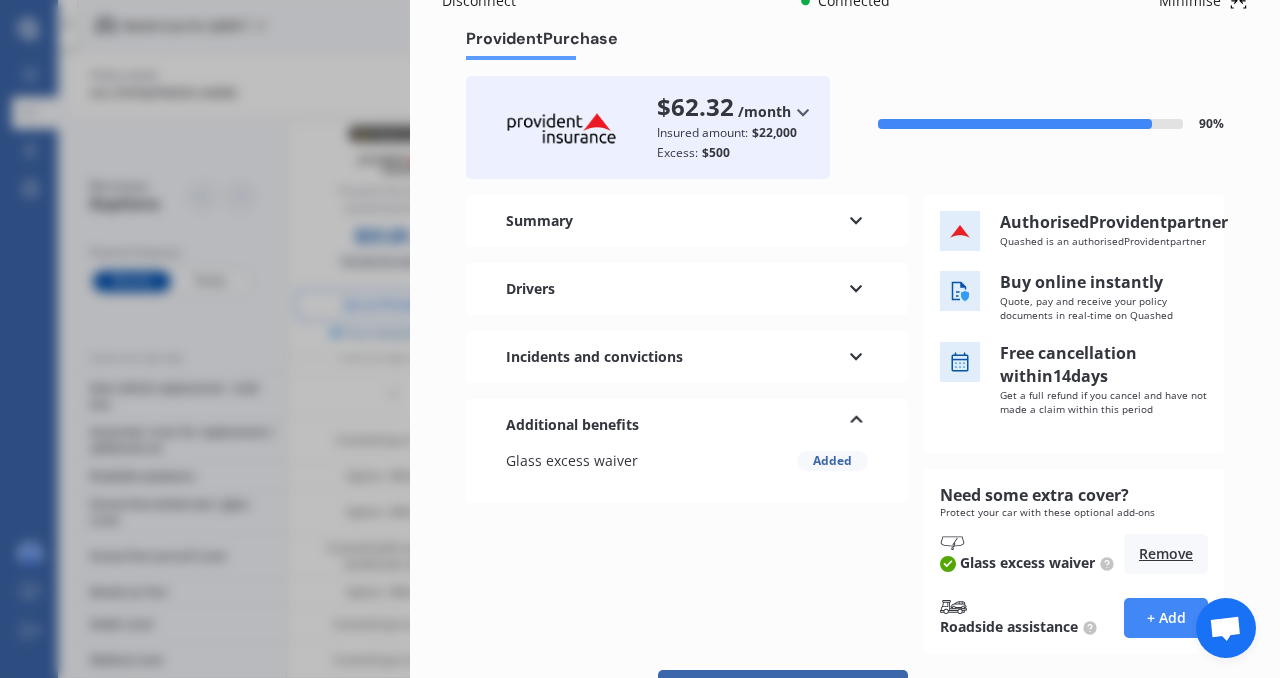 click on "Drivers" at bounding box center [687, 289] 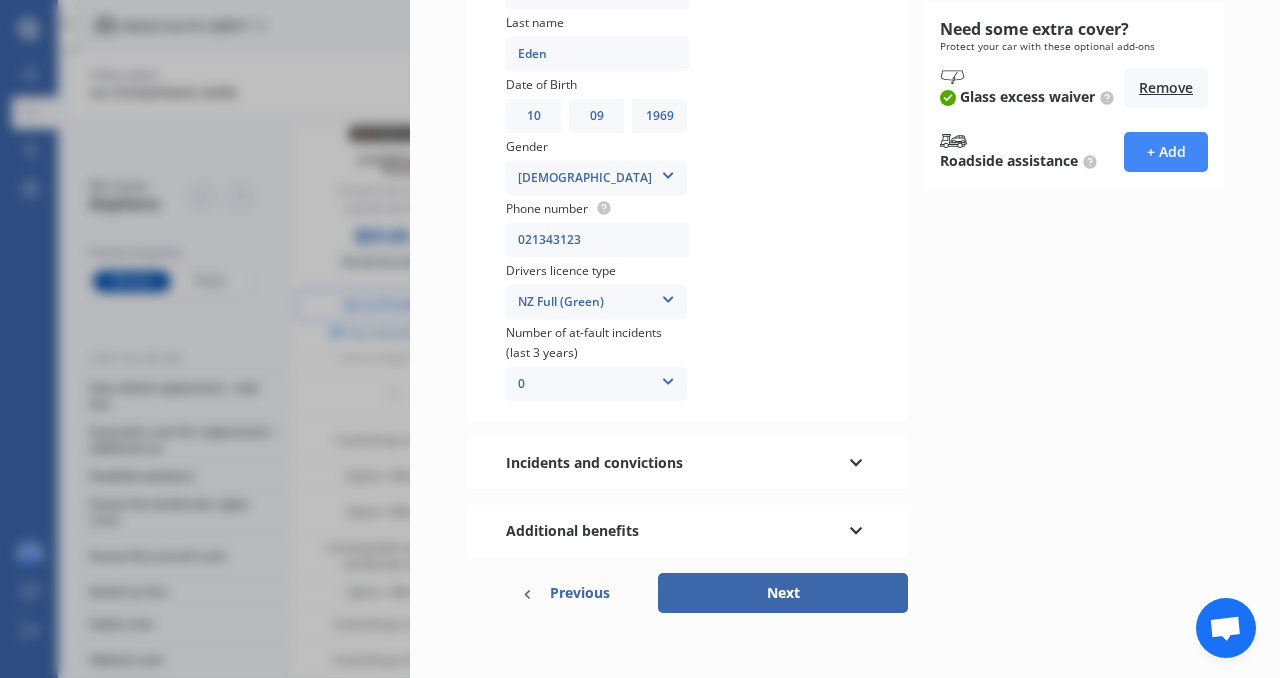 scroll, scrollTop: 524, scrollLeft: 0, axis: vertical 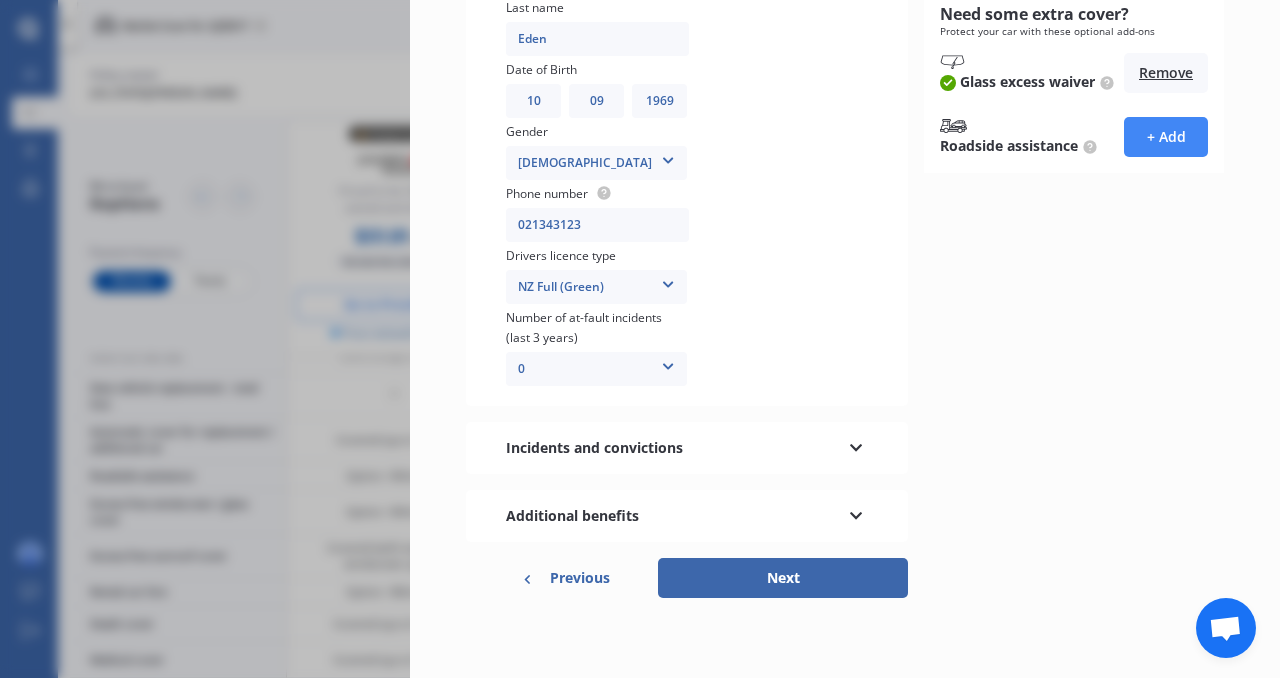 click on "Previous" at bounding box center (580, 578) 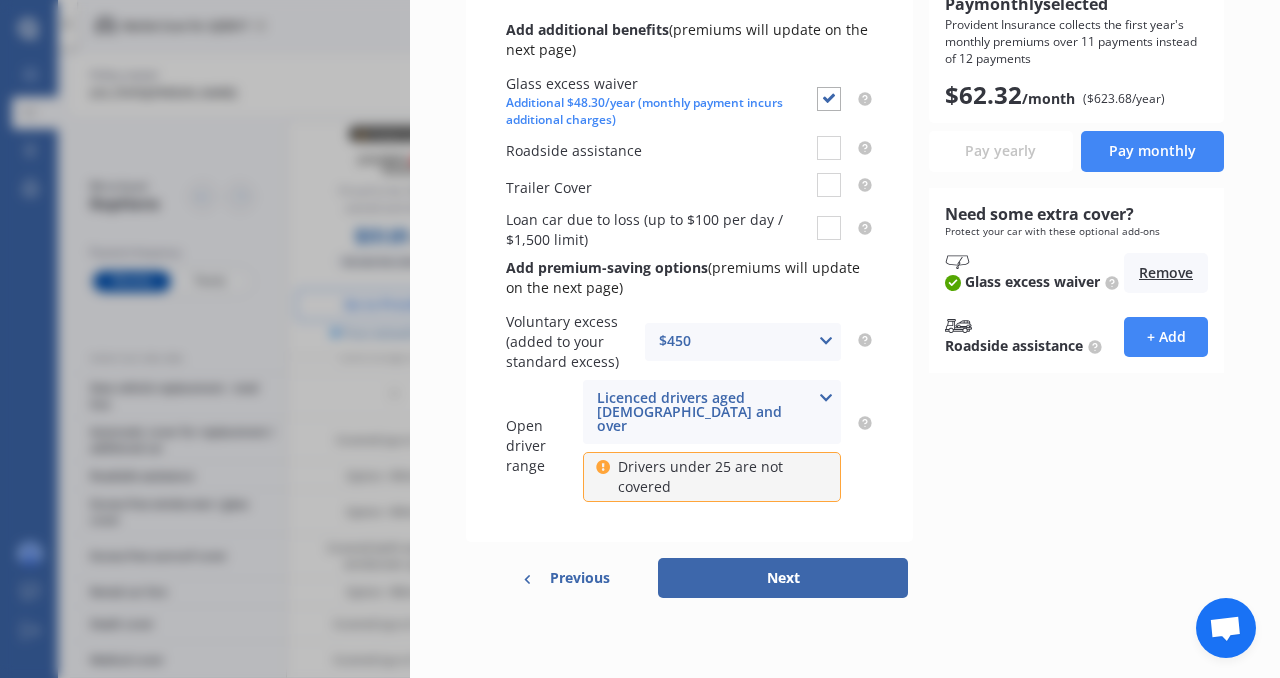 scroll, scrollTop: 243, scrollLeft: 0, axis: vertical 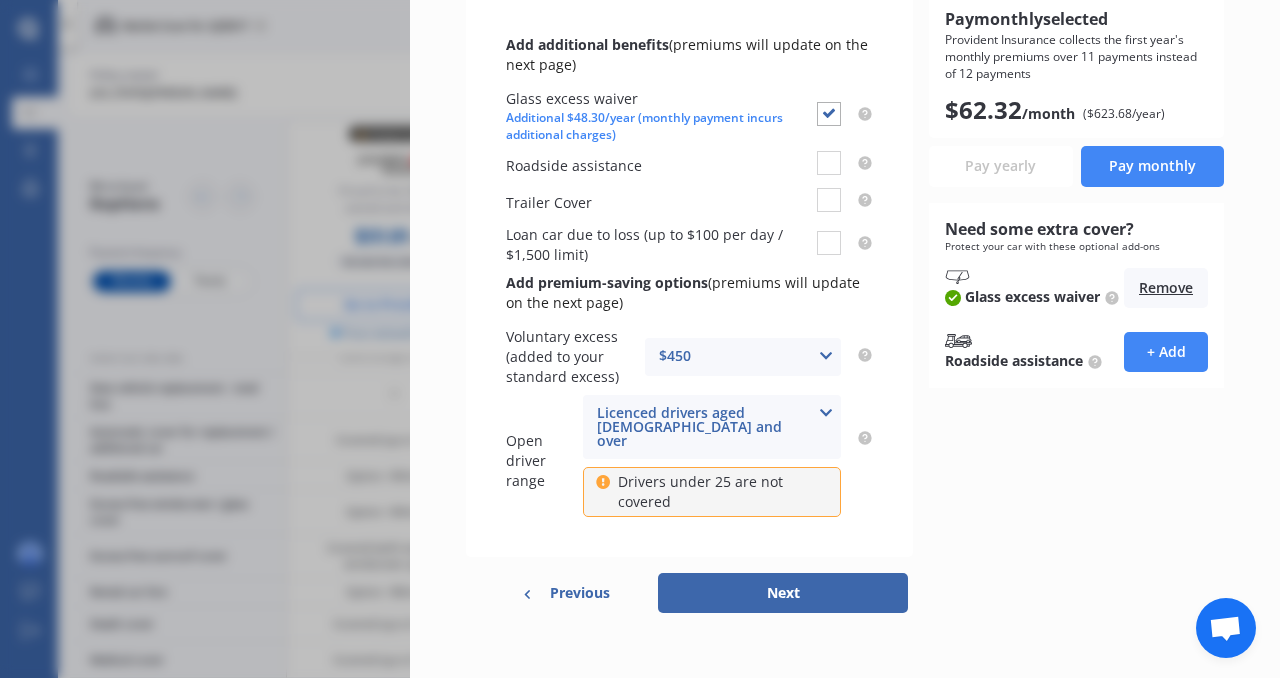 click on "$450 None $200 $450 $700 $950 $1,200 $1,700" at bounding box center [743, 357] 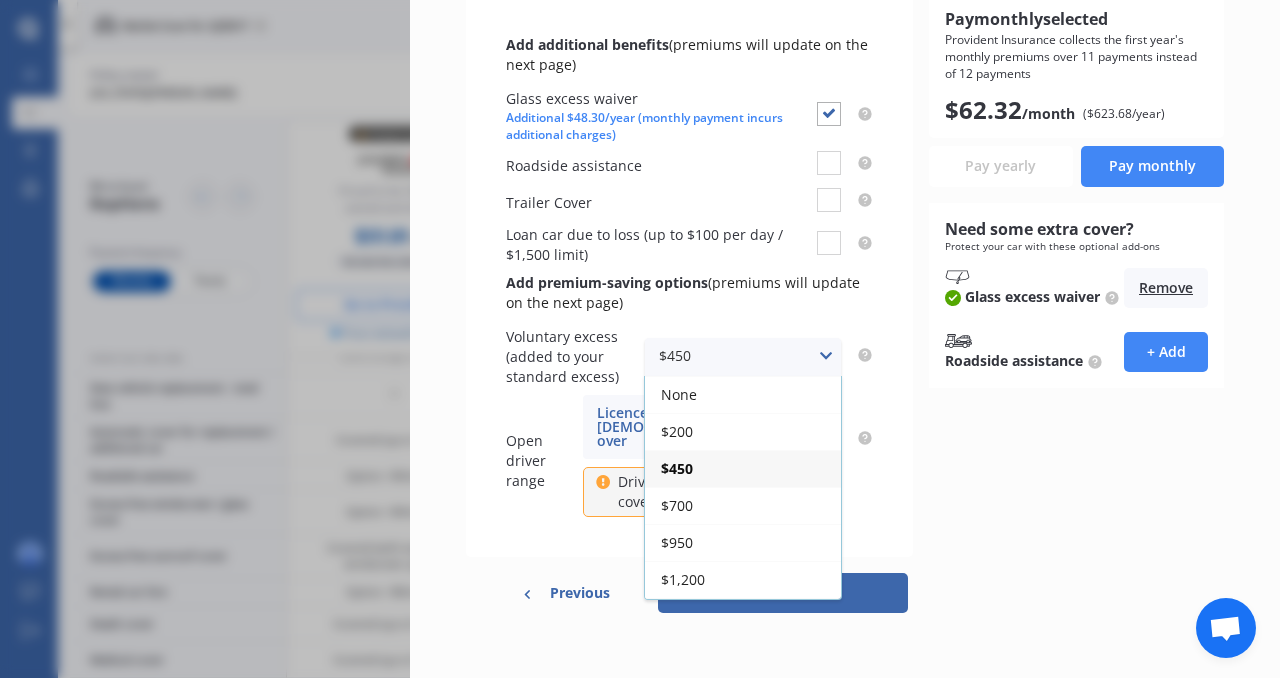 click on "$450" at bounding box center [743, 468] 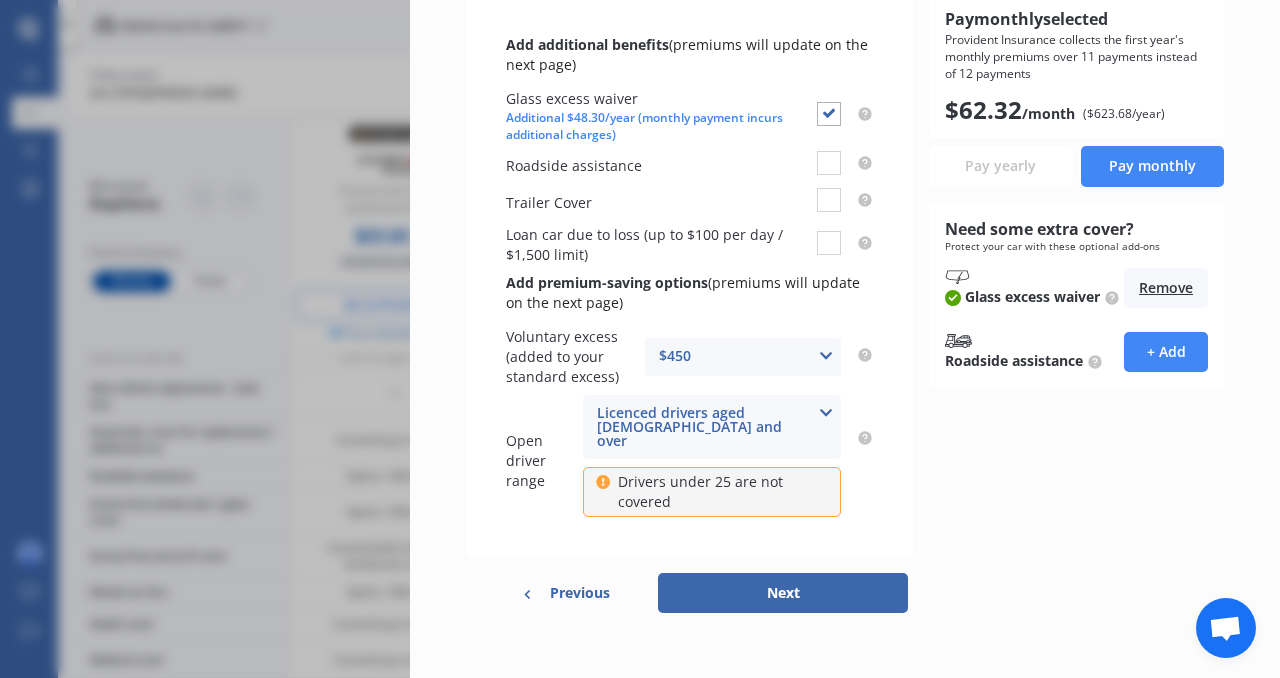click on "Next" at bounding box center [783, 593] 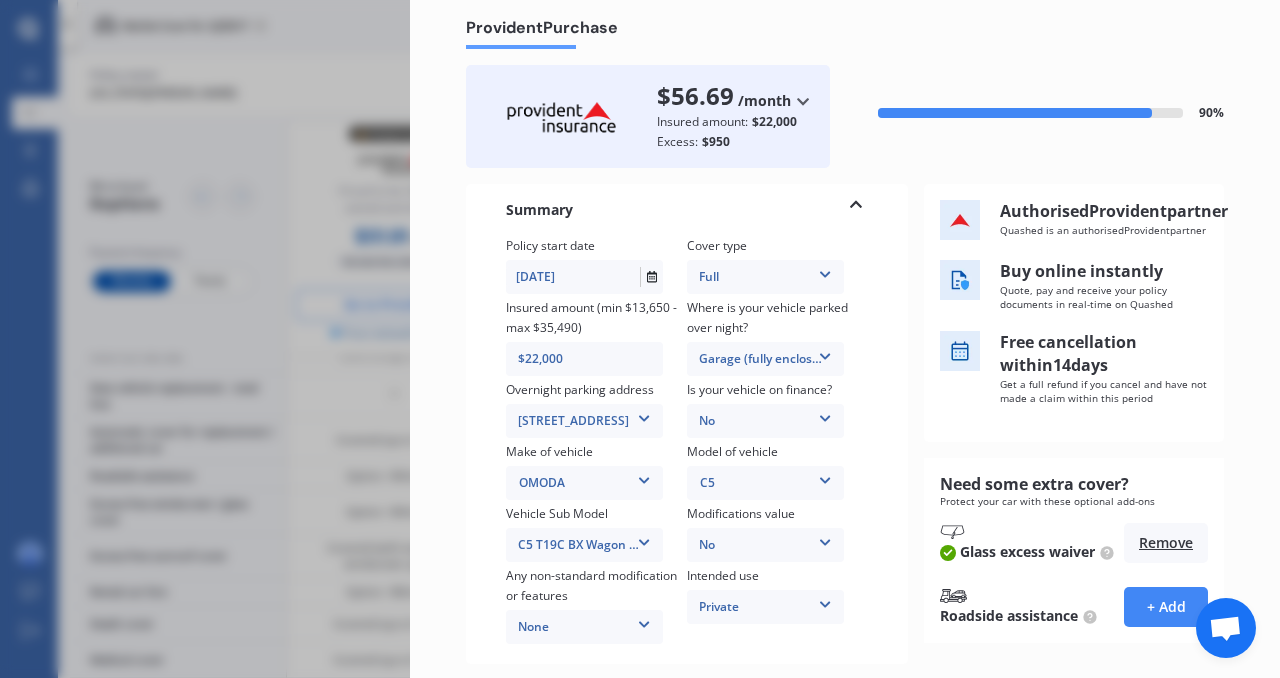 scroll, scrollTop: 0, scrollLeft: 0, axis: both 